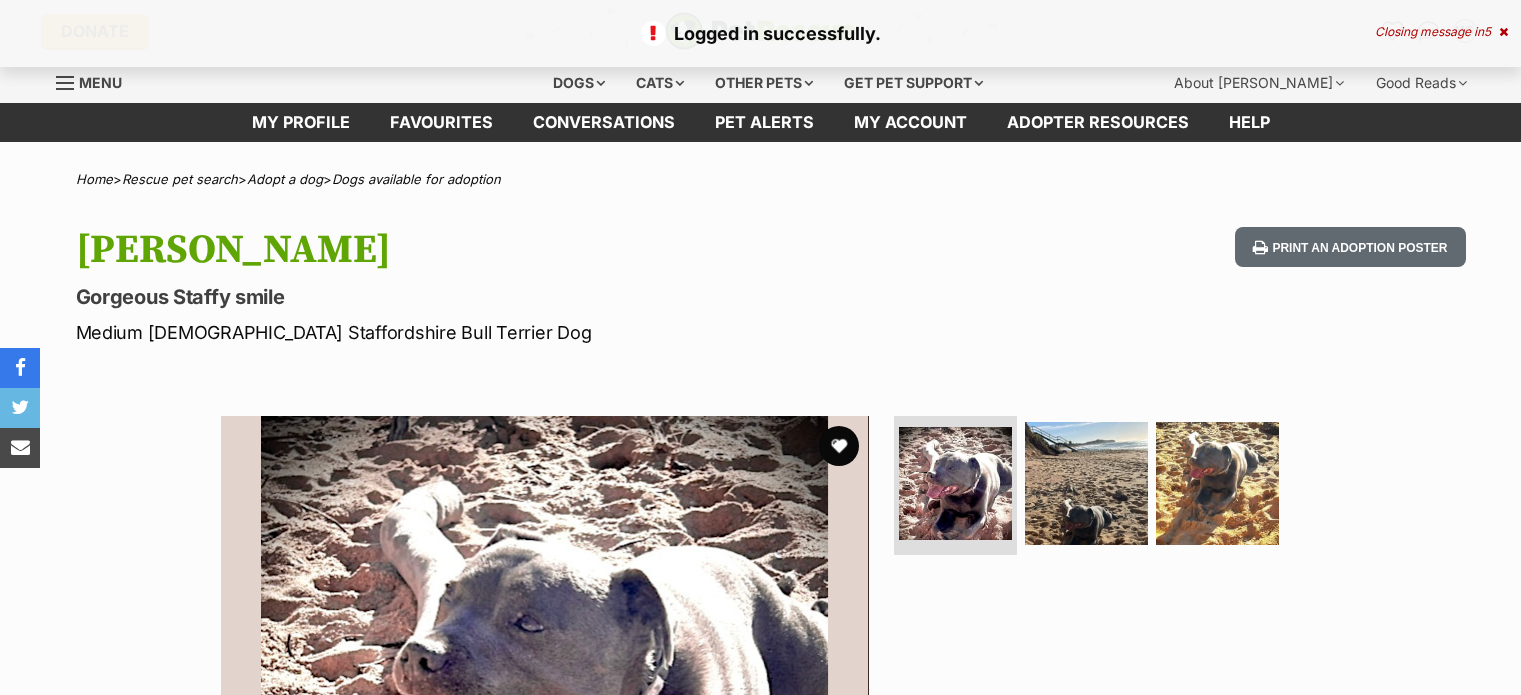scroll, scrollTop: 0, scrollLeft: 0, axis: both 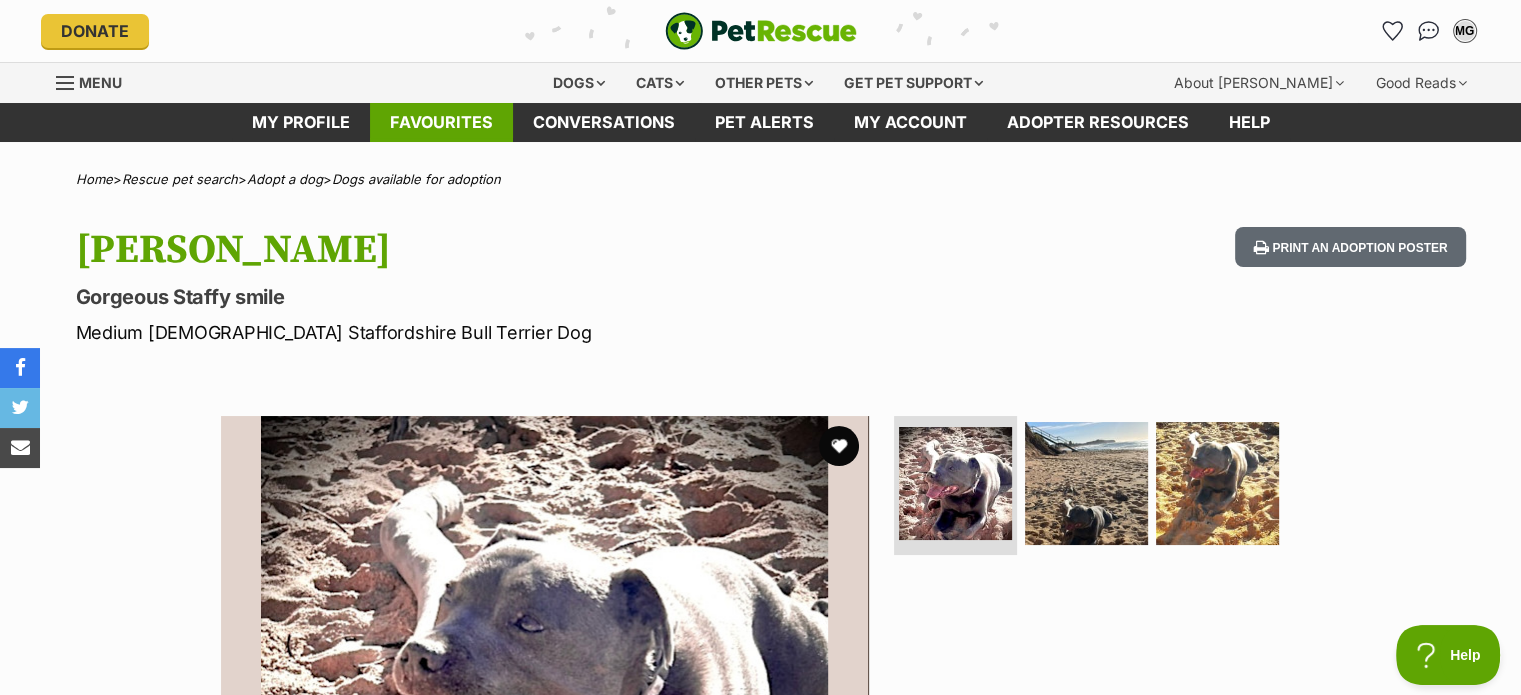 click on "Favourites" at bounding box center (441, 122) 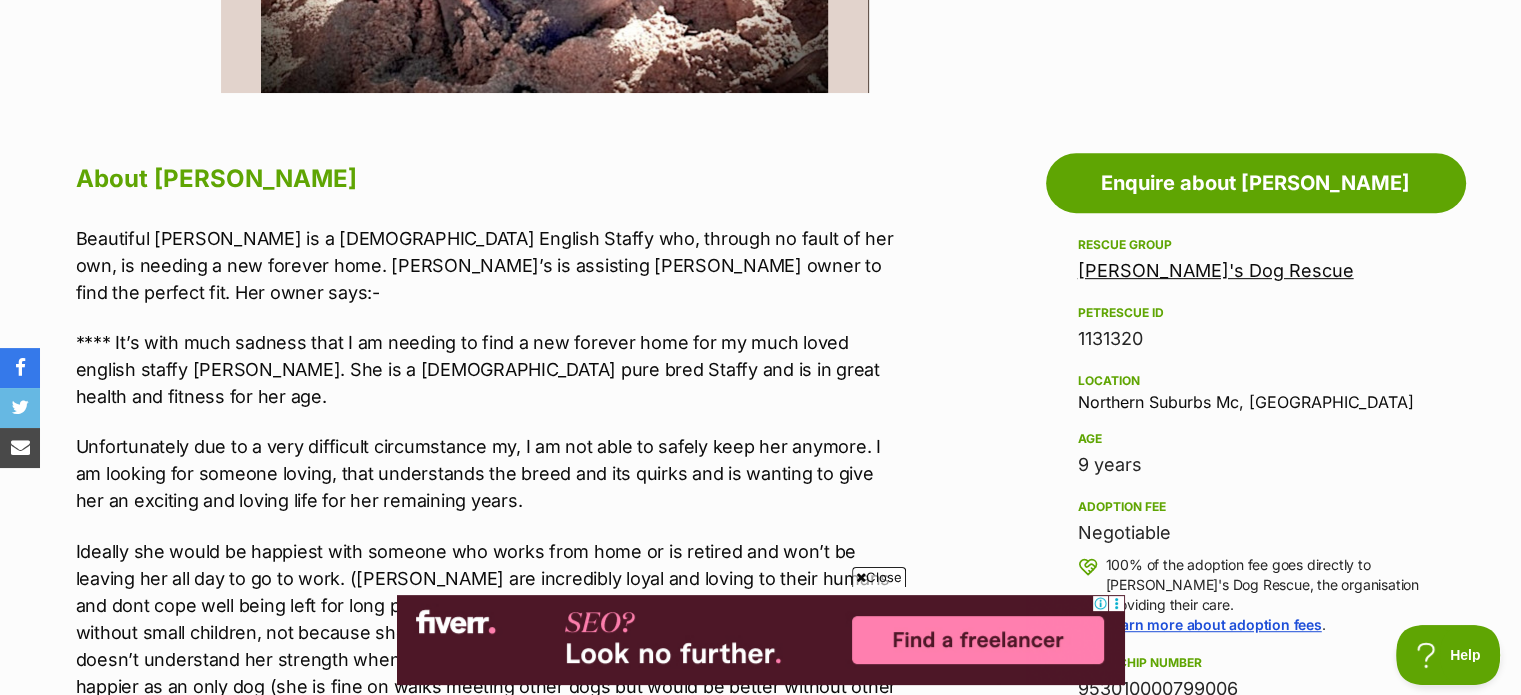 scroll, scrollTop: 1050, scrollLeft: 0, axis: vertical 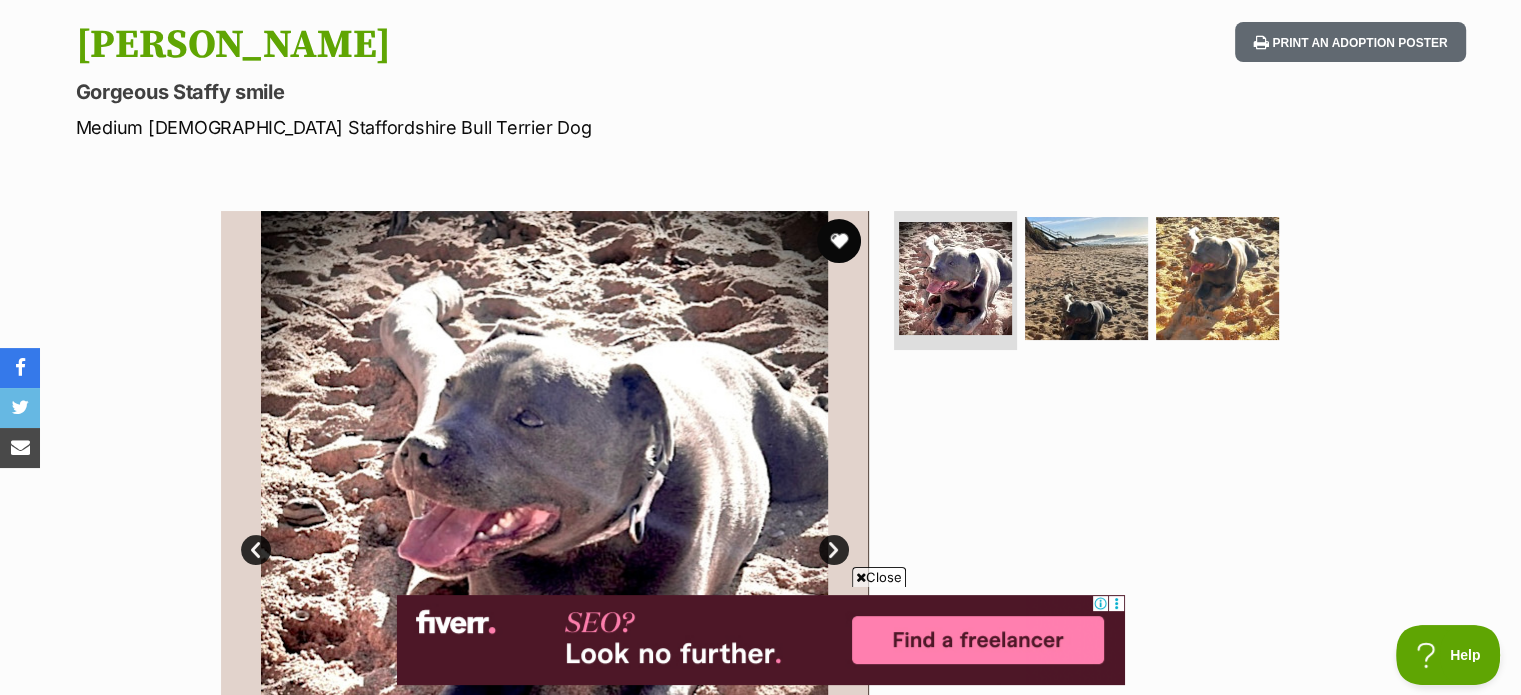 click at bounding box center [839, 241] 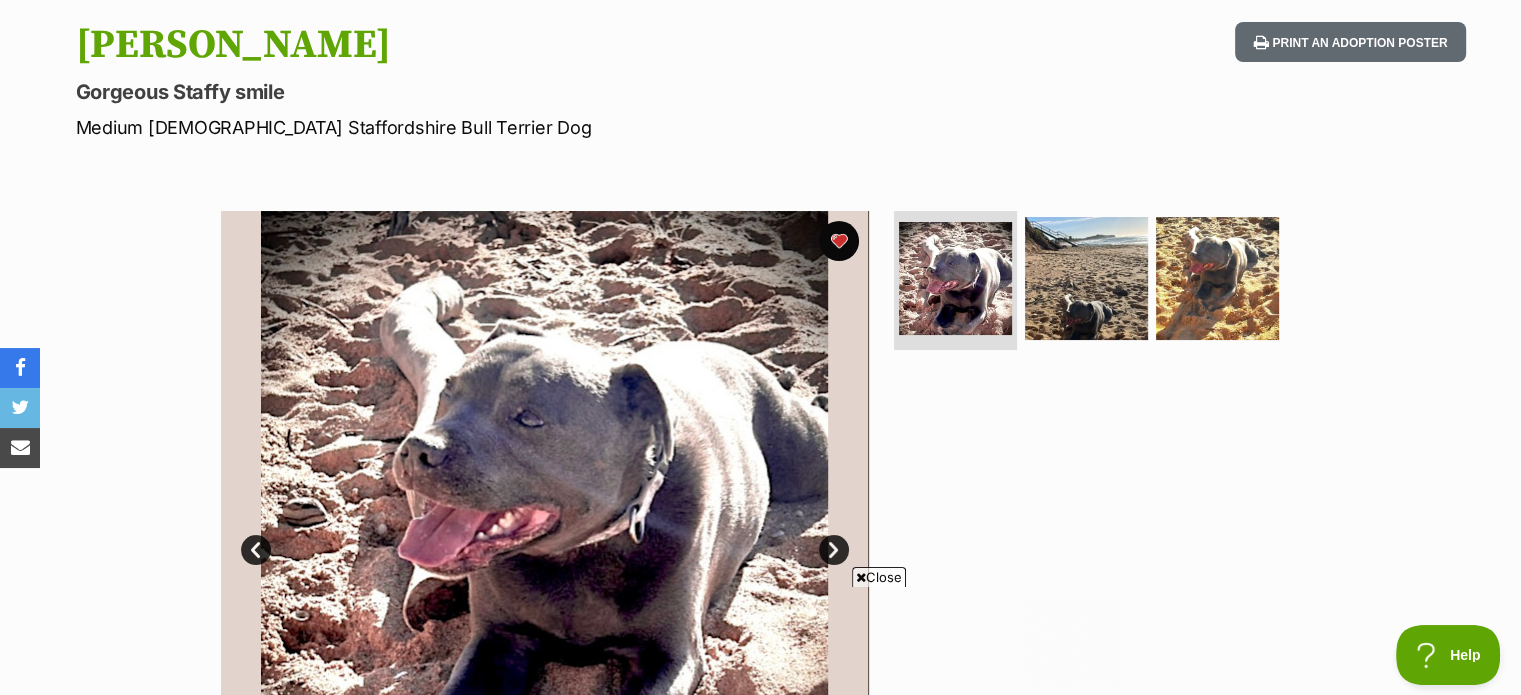 scroll, scrollTop: 0, scrollLeft: 0, axis: both 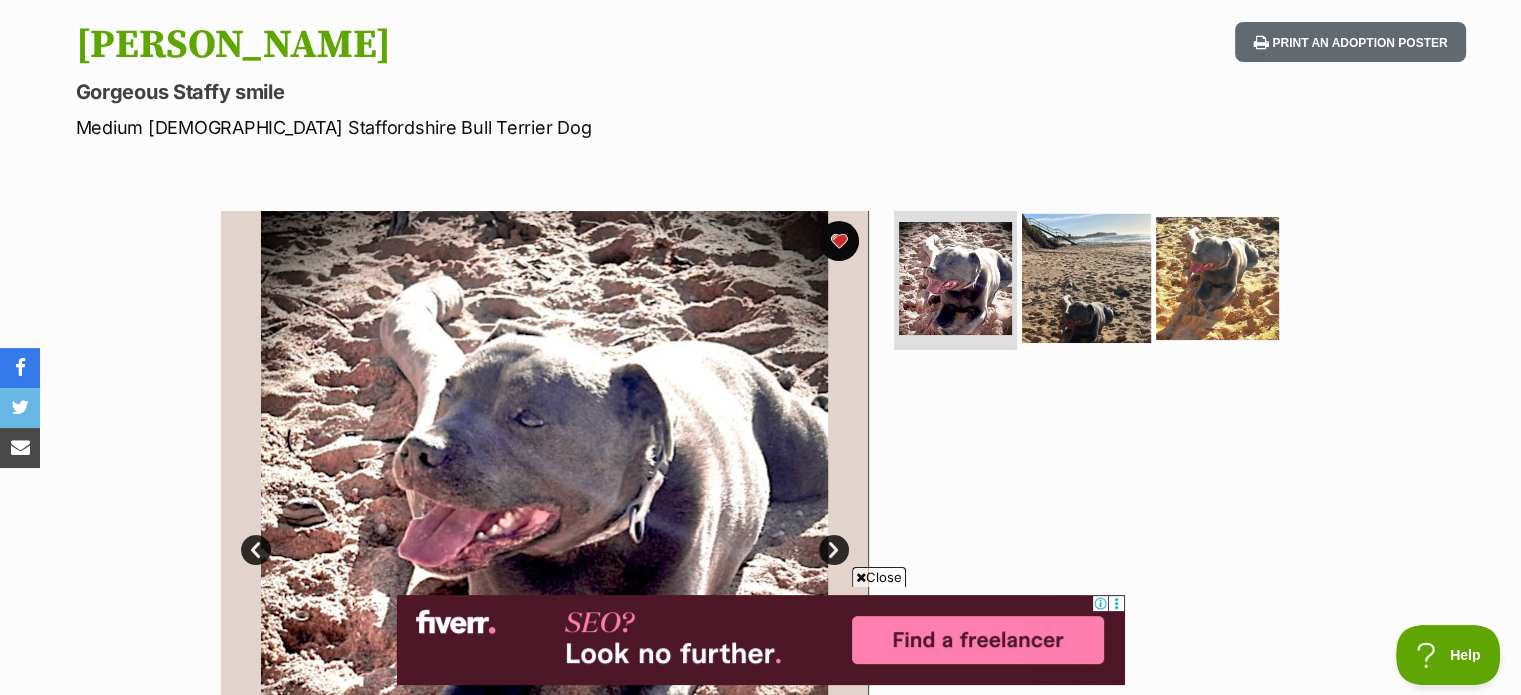 click at bounding box center (1086, 277) 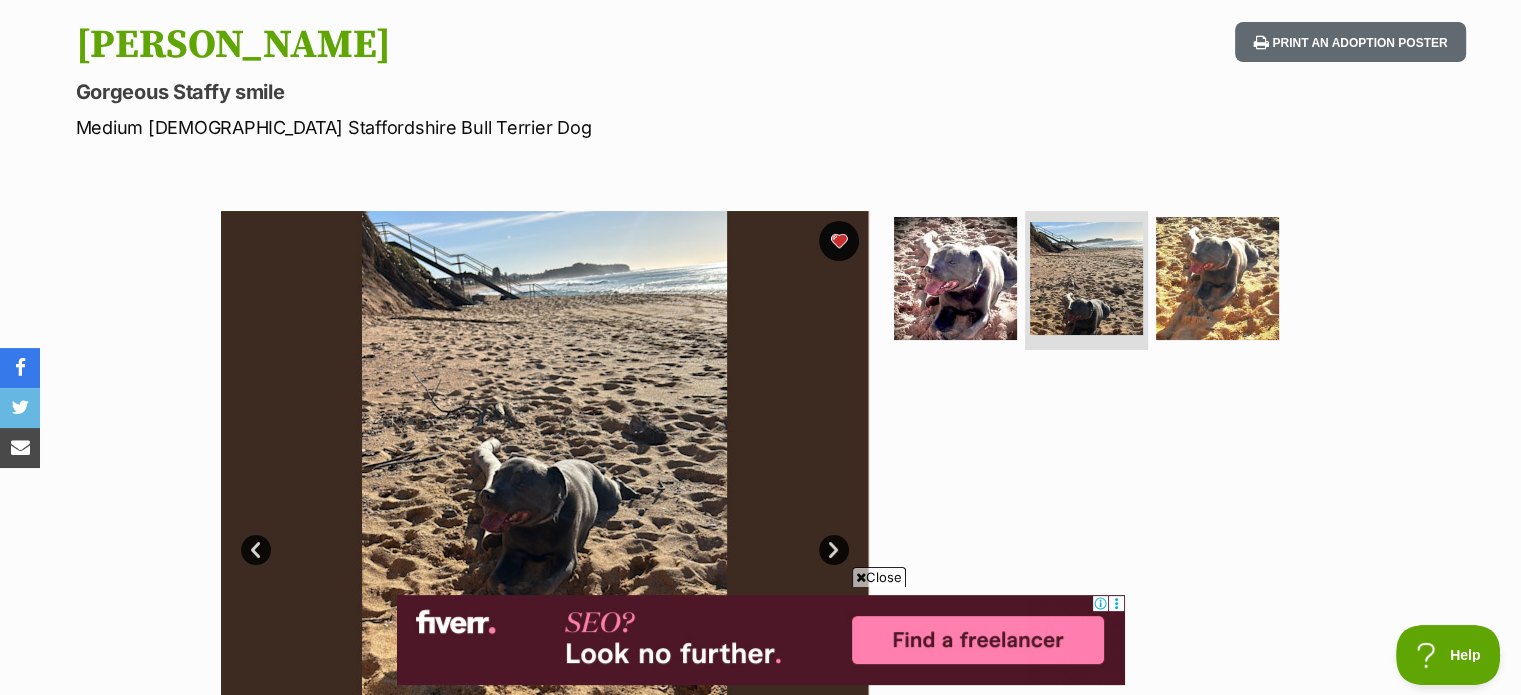 click on "Close" at bounding box center (879, 577) 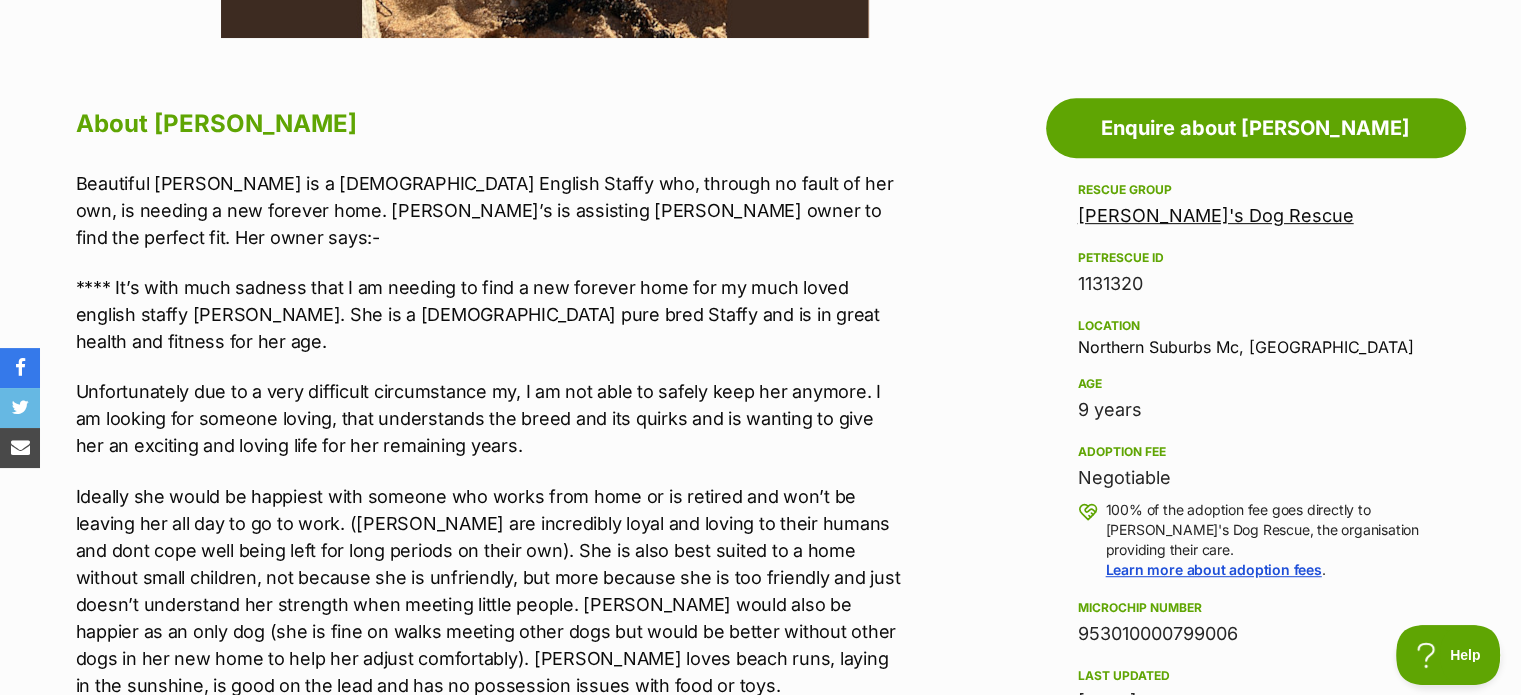 scroll, scrollTop: 1044, scrollLeft: 0, axis: vertical 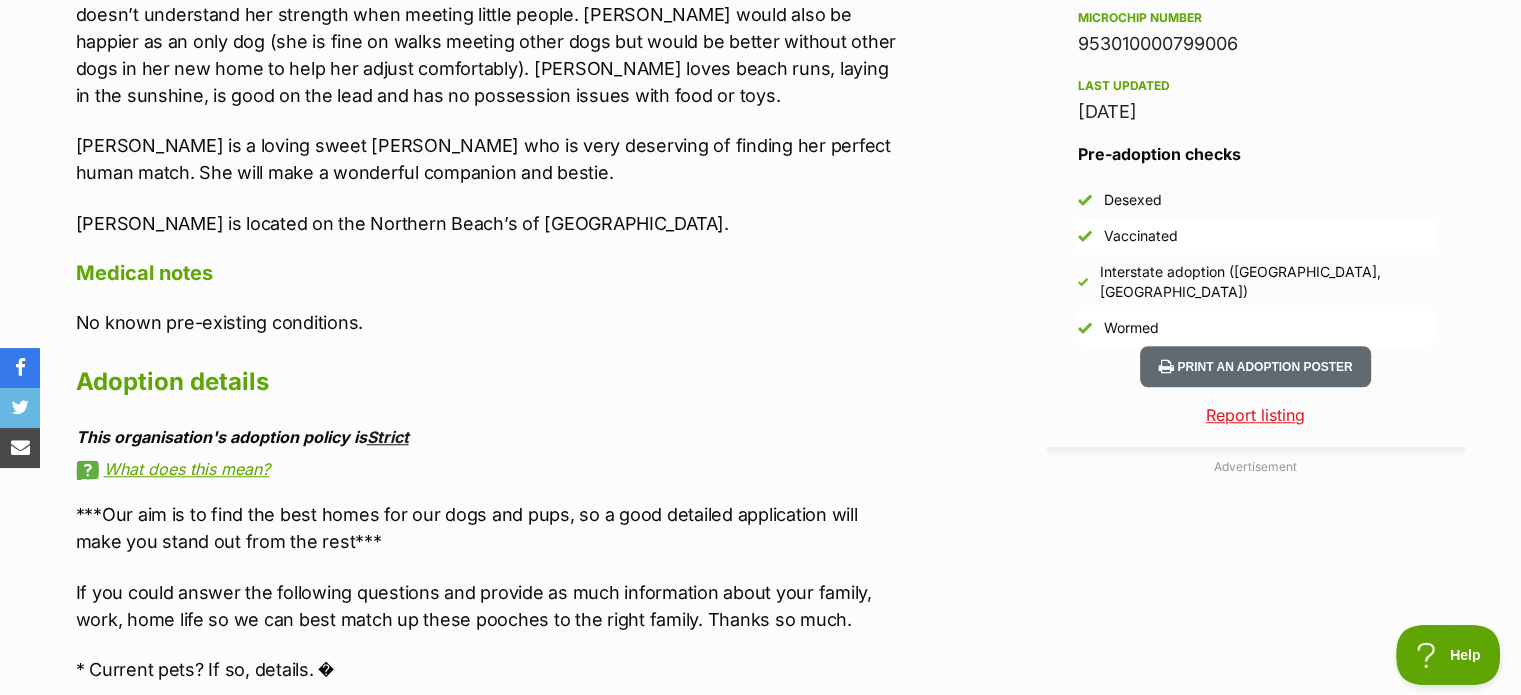 click on "Strict" at bounding box center [388, 437] 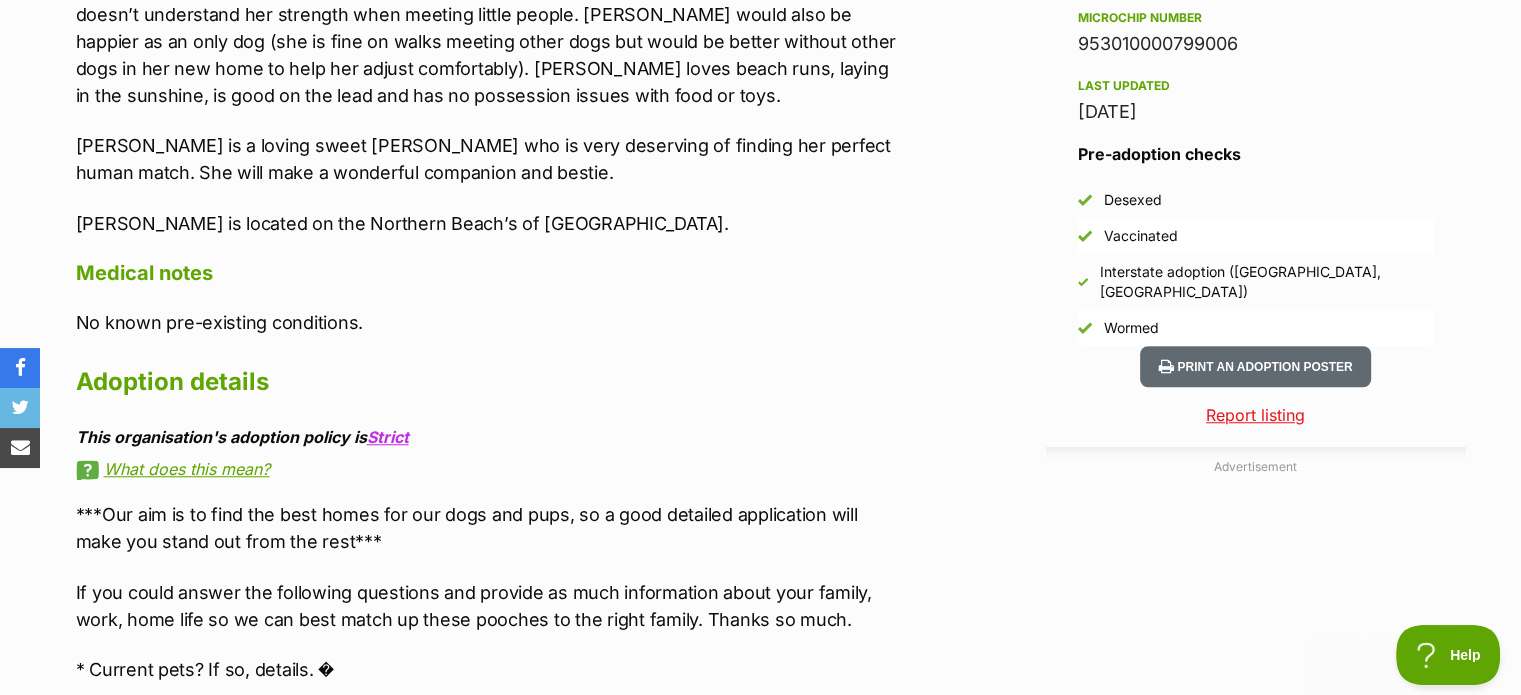 scroll, scrollTop: 0, scrollLeft: 0, axis: both 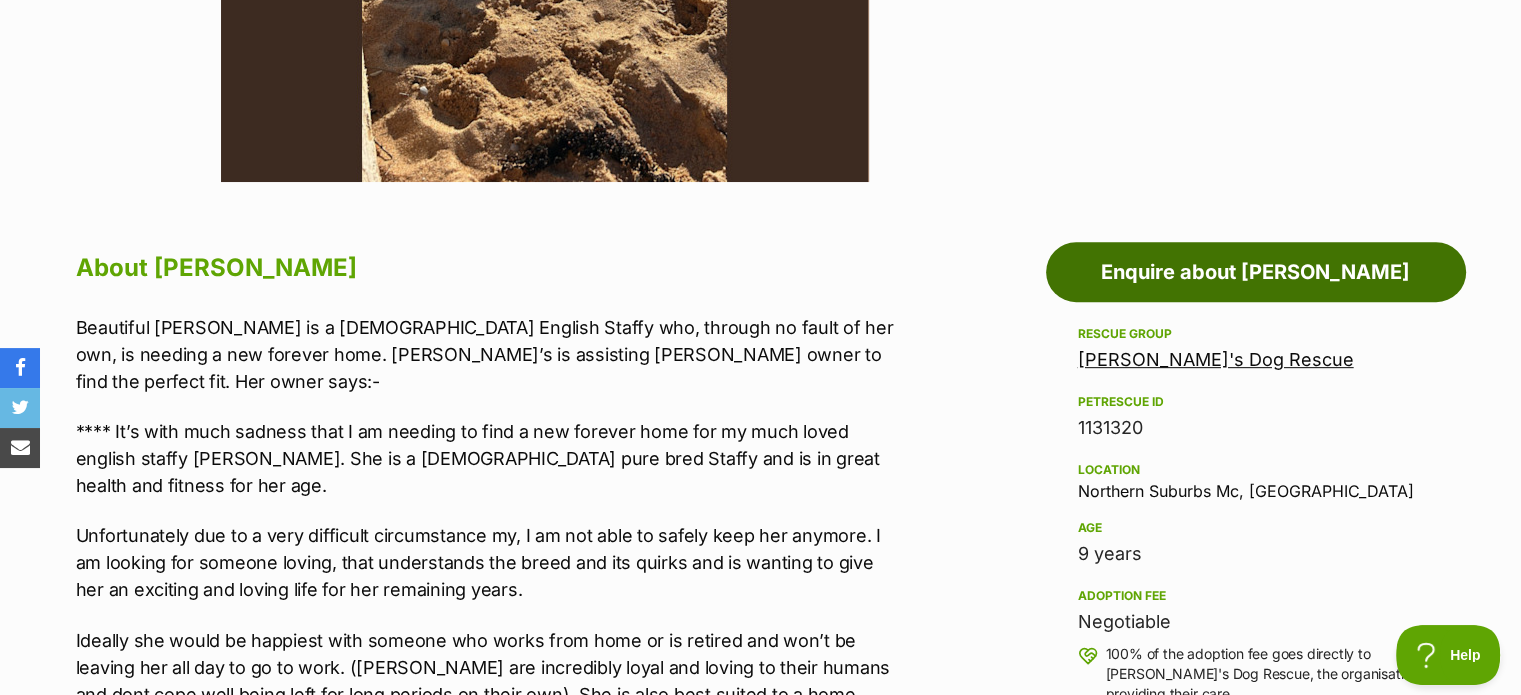 click on "Enquire about Mackenzie" at bounding box center (1256, 272) 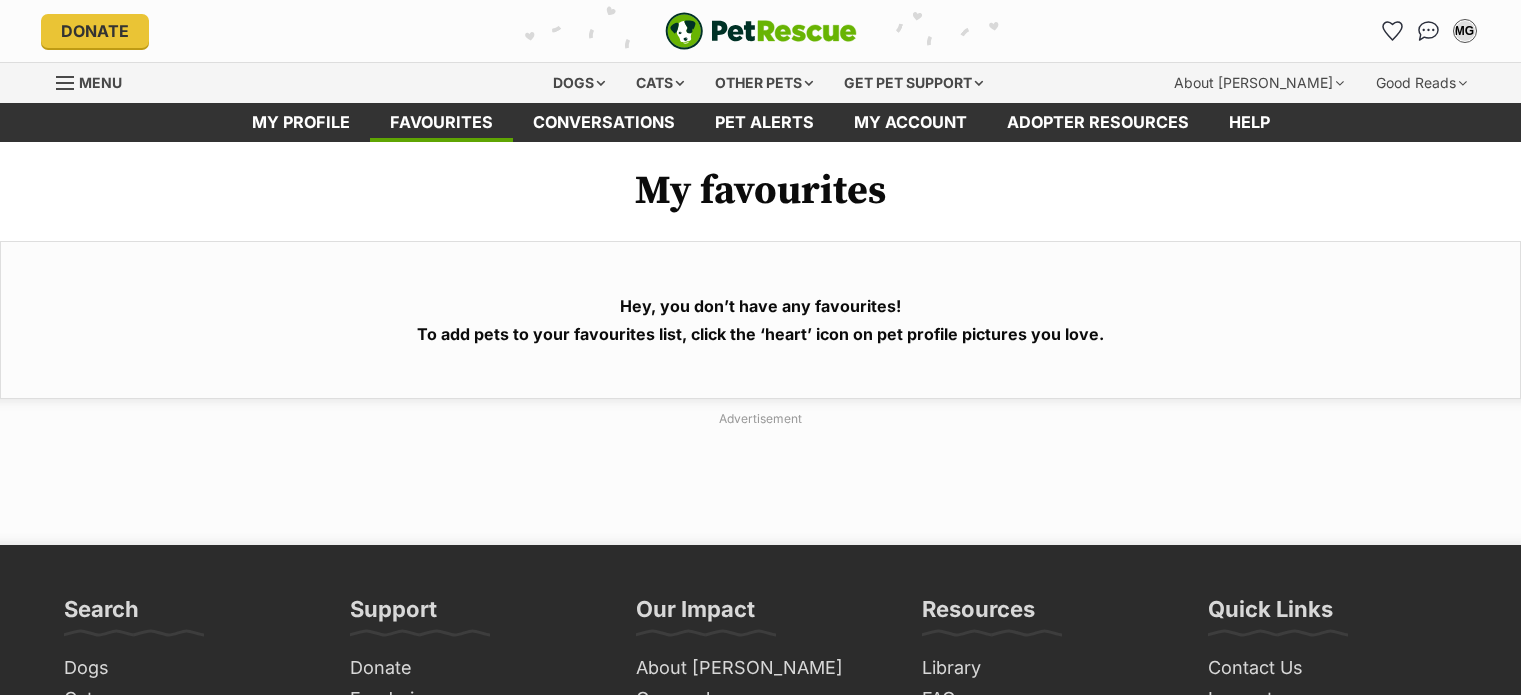 scroll, scrollTop: 0, scrollLeft: 0, axis: both 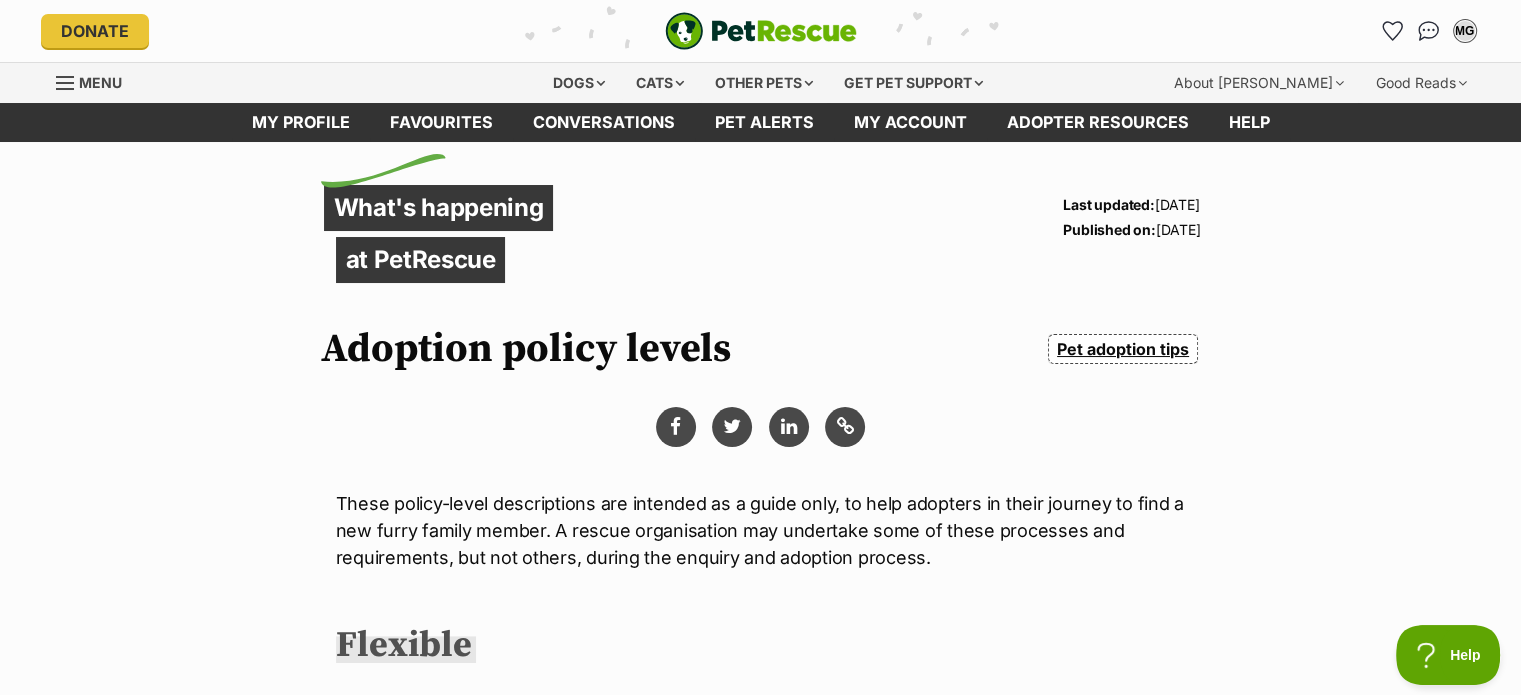click on "Pet adoption tips" at bounding box center [1122, 349] 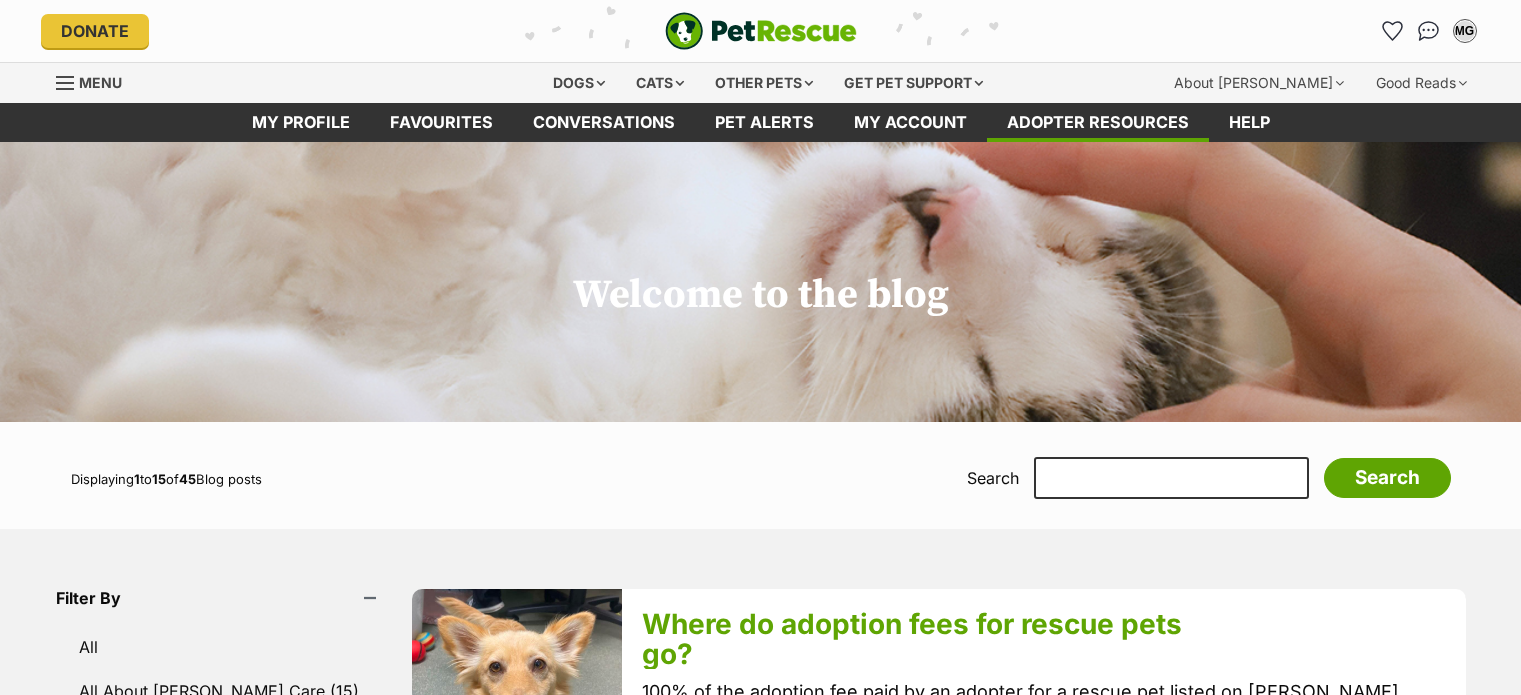 scroll, scrollTop: 0, scrollLeft: 0, axis: both 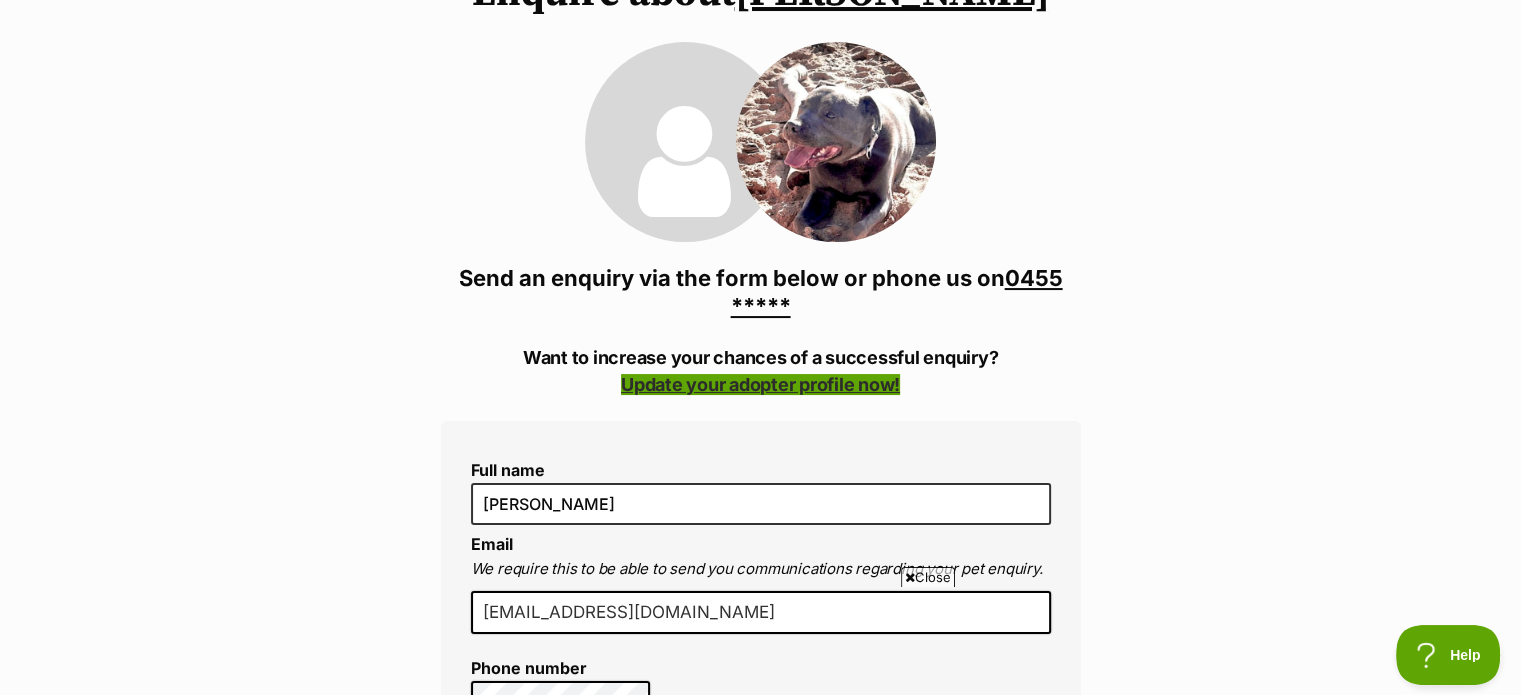 click on "Update your adopter profile now!" at bounding box center (760, 384) 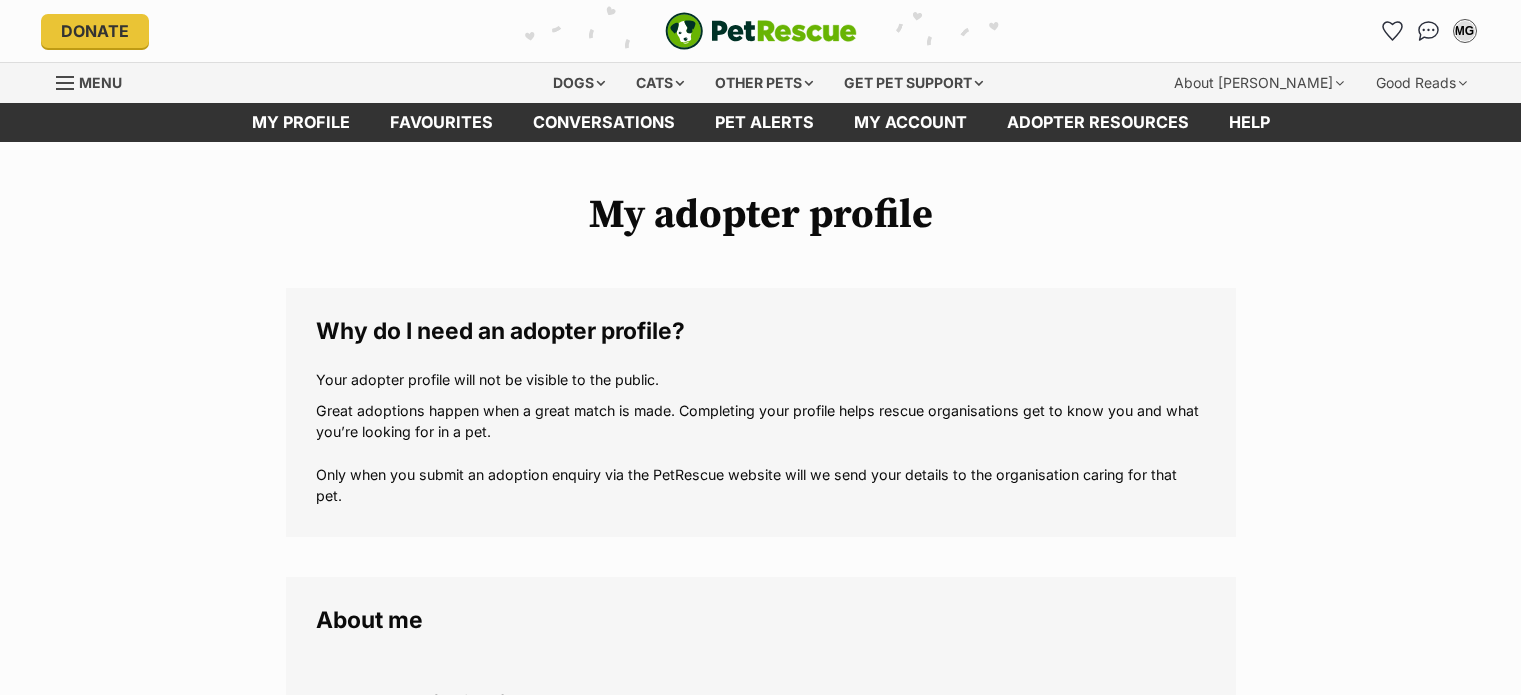 scroll, scrollTop: 0, scrollLeft: 0, axis: both 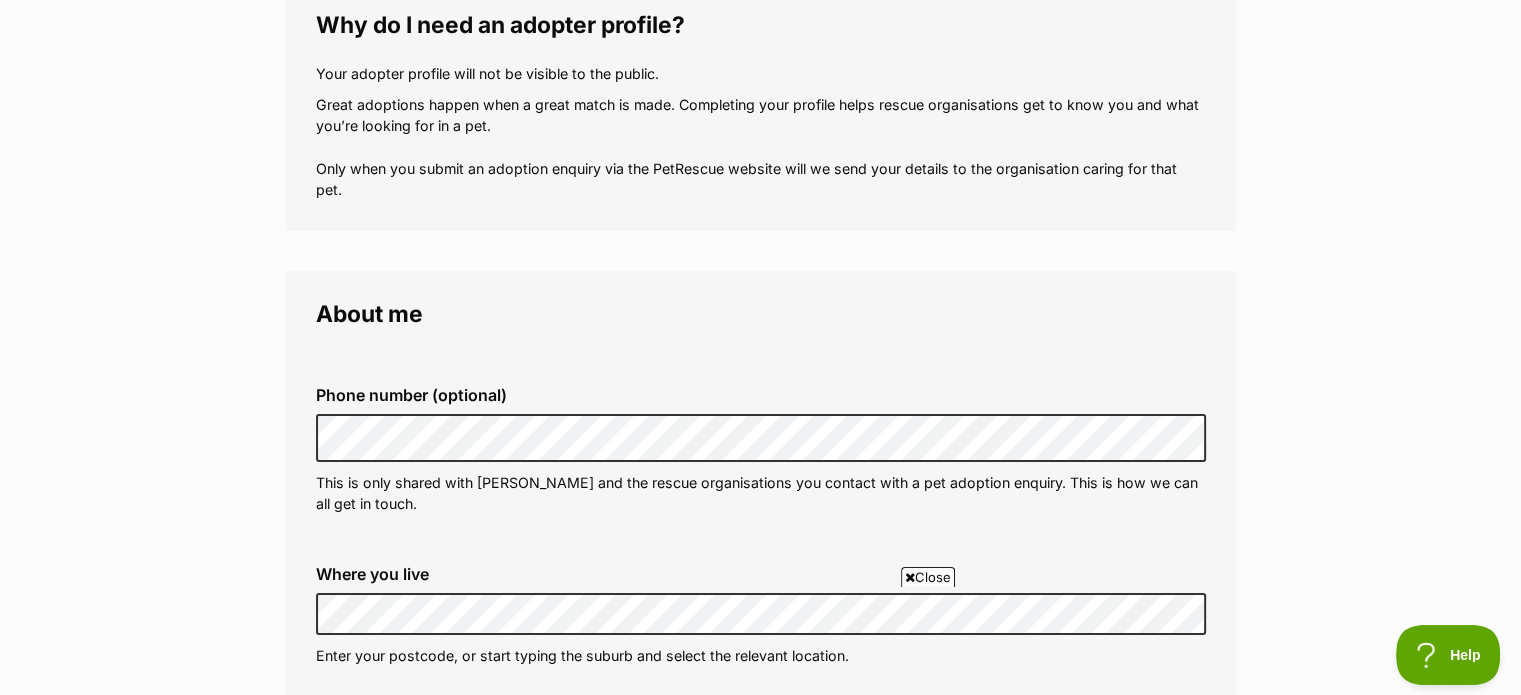 click on "About me
Phone number (optional)
This is only shared with [PERSON_NAME] and the rescue organisations you contact with a pet adoption enquiry. This is how we can all get in touch.
Where you live
Address line 1 (optional)
Address line 2 (optional)
Suburb (optional)
State [GEOGRAPHIC_DATA]
Postcode
Enter your postcode, or start typing the suburb and select the relevant location.
Profile photo (optional)
When you’re making new connections, it’s nice to be able to put a face to a name. Help rescue groups get to know you. If your pets photobomb, all the better!
Upload image
Remove profile image (optional)
Additional photos (optional)
Add any photos you’d like to share eg. your backyard, your fencing, your family.
Upload image
0 of 9 photos uploaded" at bounding box center (761, 699) 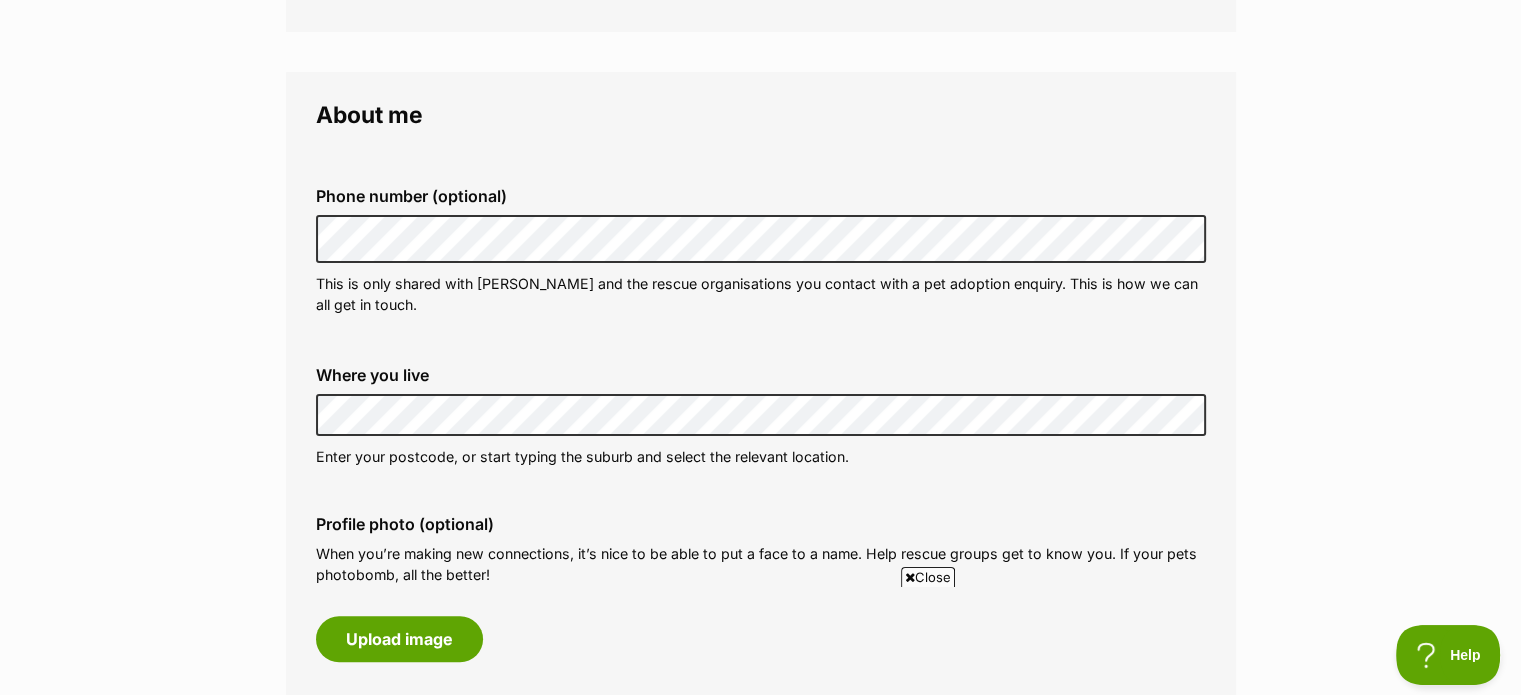 scroll, scrollTop: 559, scrollLeft: 0, axis: vertical 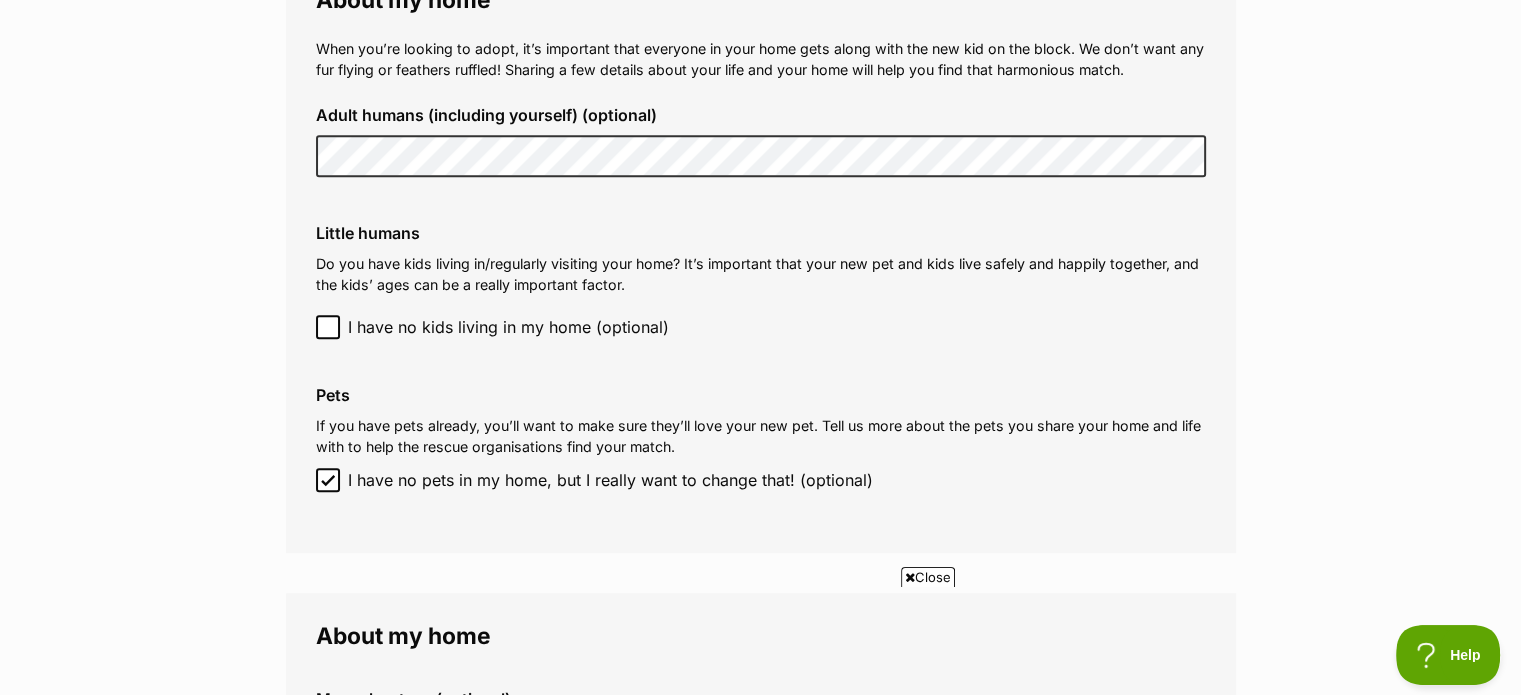 click 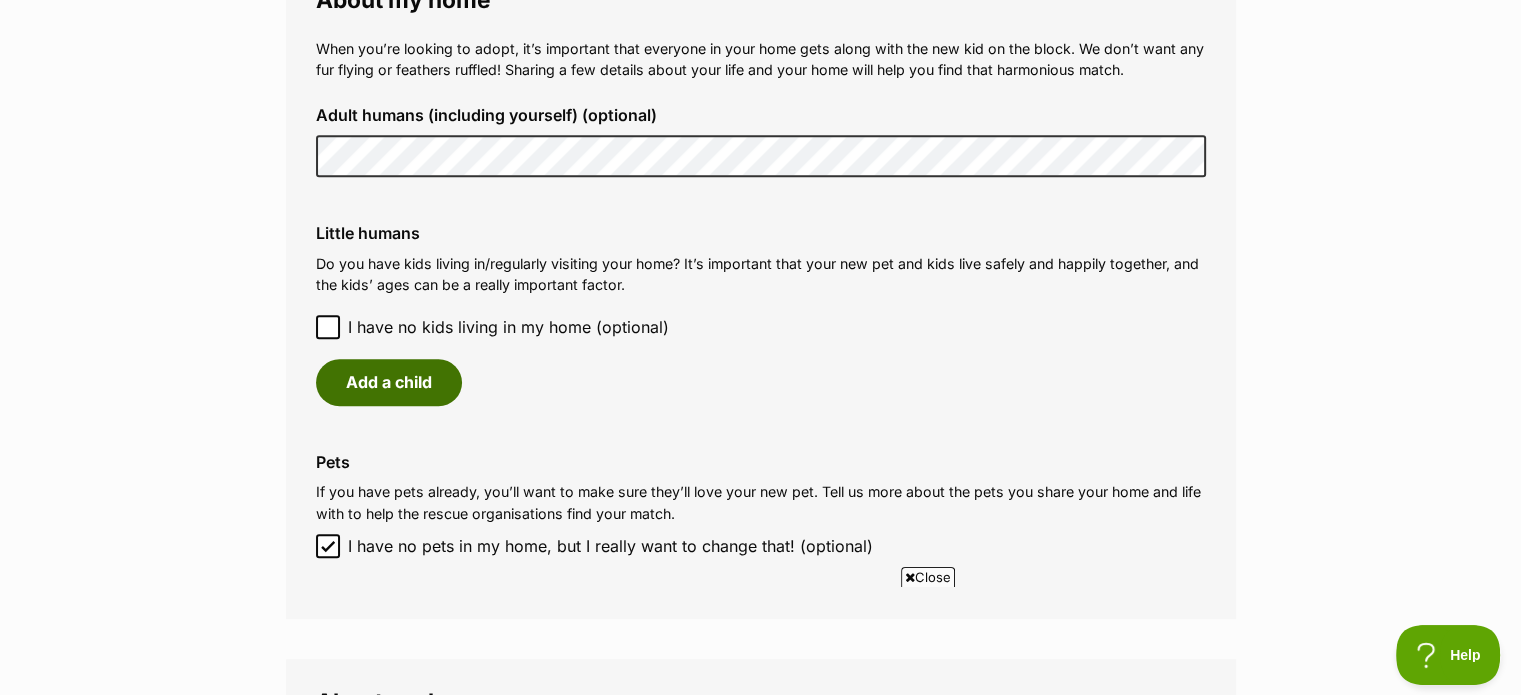 click on "Add a child" at bounding box center (389, 382) 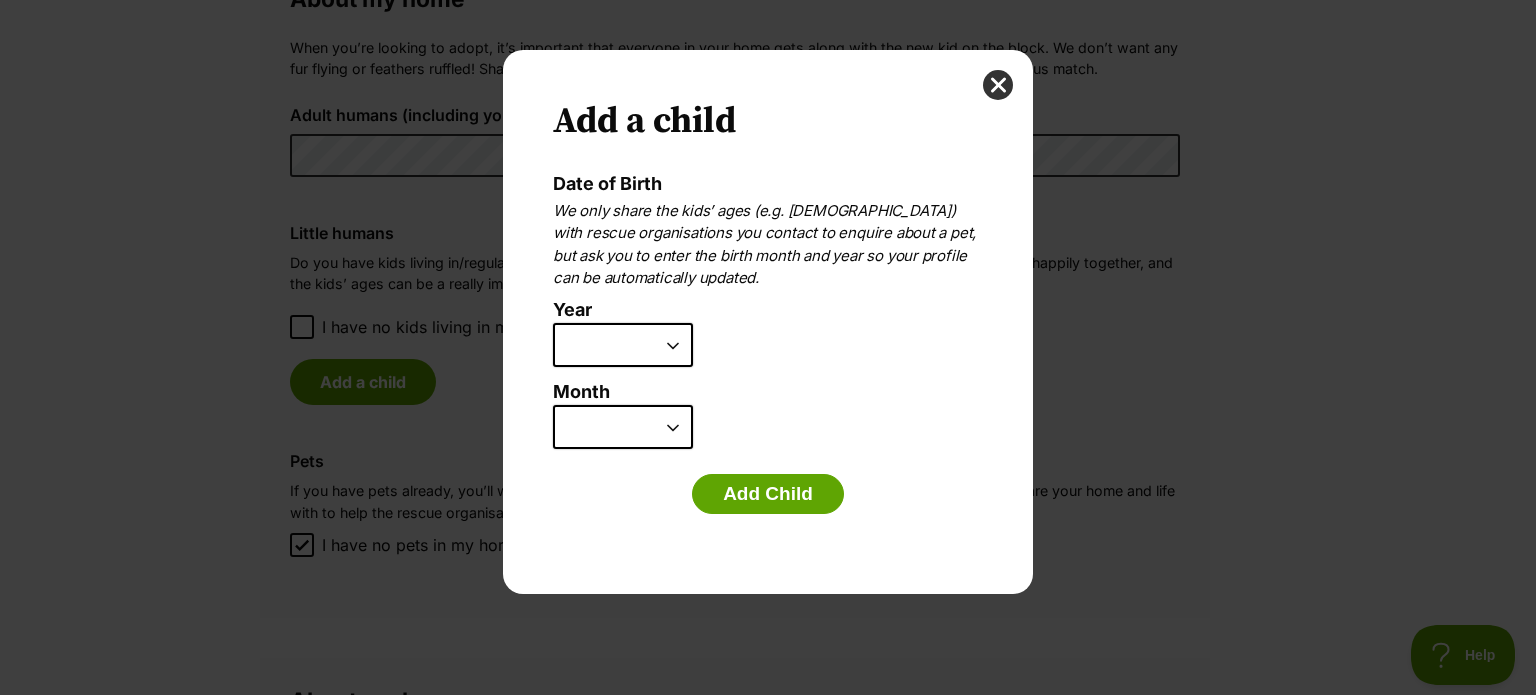 scroll, scrollTop: 0, scrollLeft: 0, axis: both 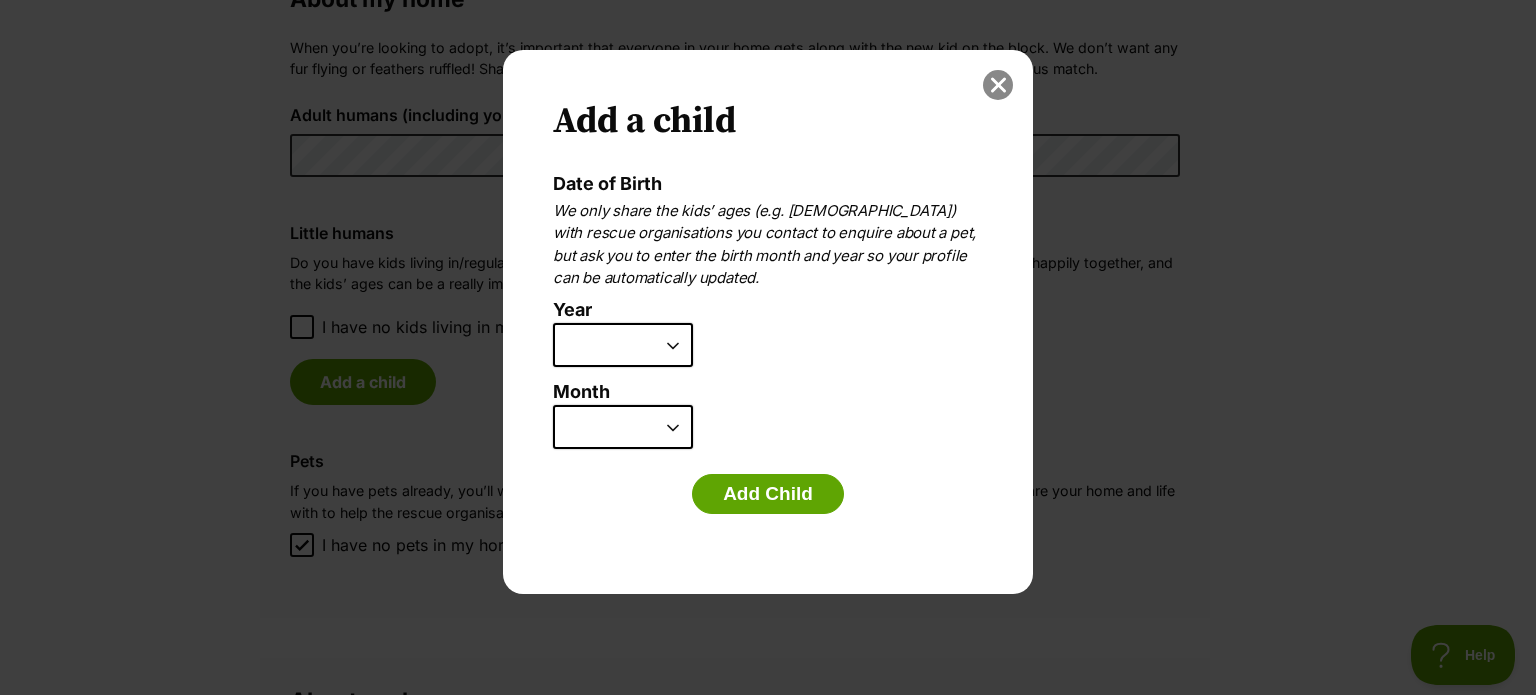 click at bounding box center [998, 85] 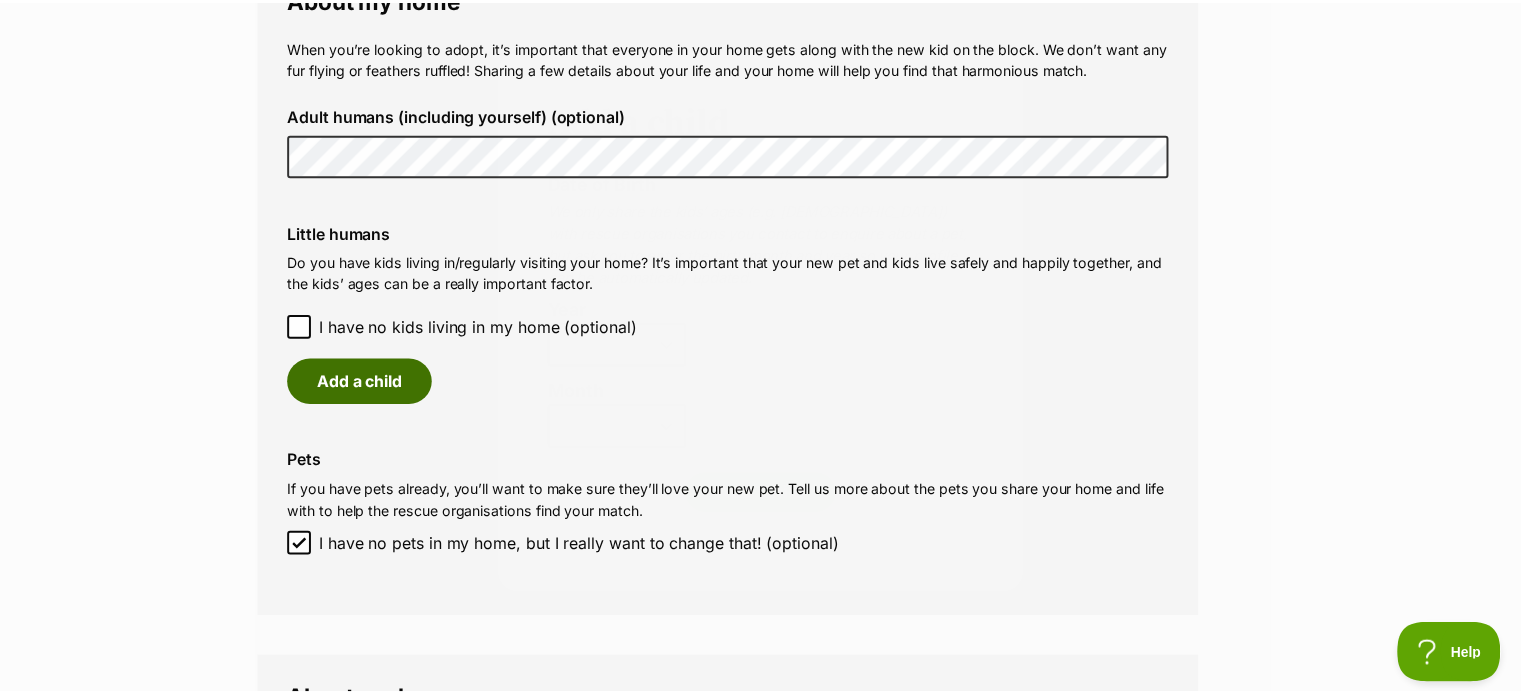 scroll, scrollTop: 1516, scrollLeft: 0, axis: vertical 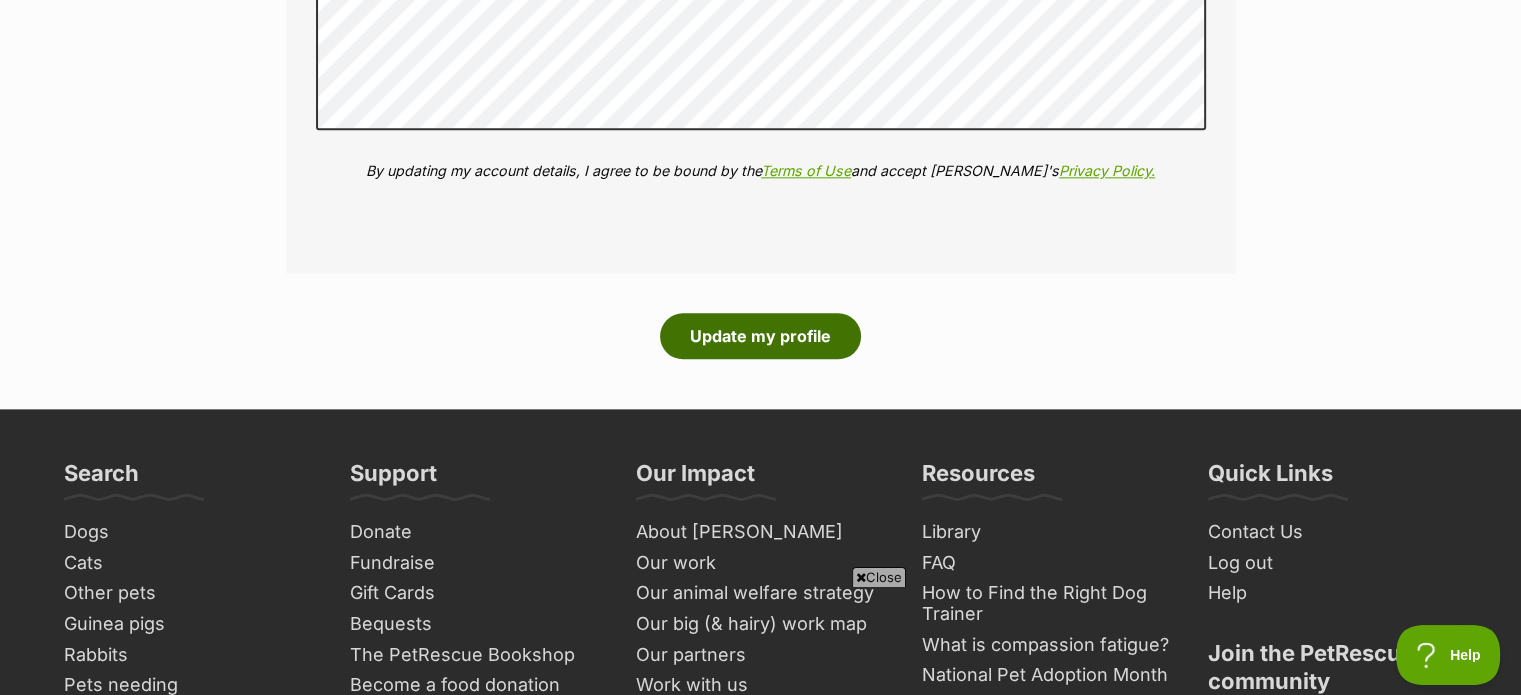 click on "Update my profile" at bounding box center [760, 336] 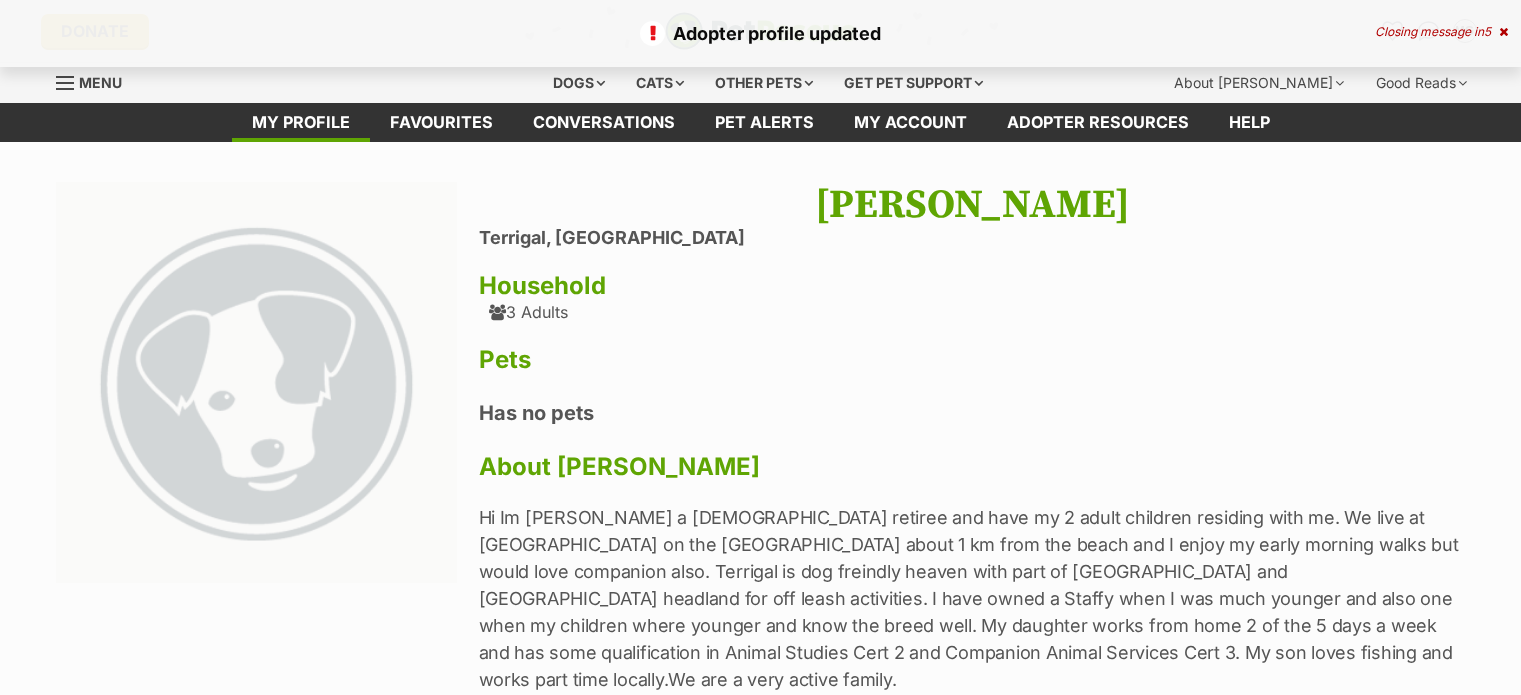 scroll, scrollTop: 0, scrollLeft: 0, axis: both 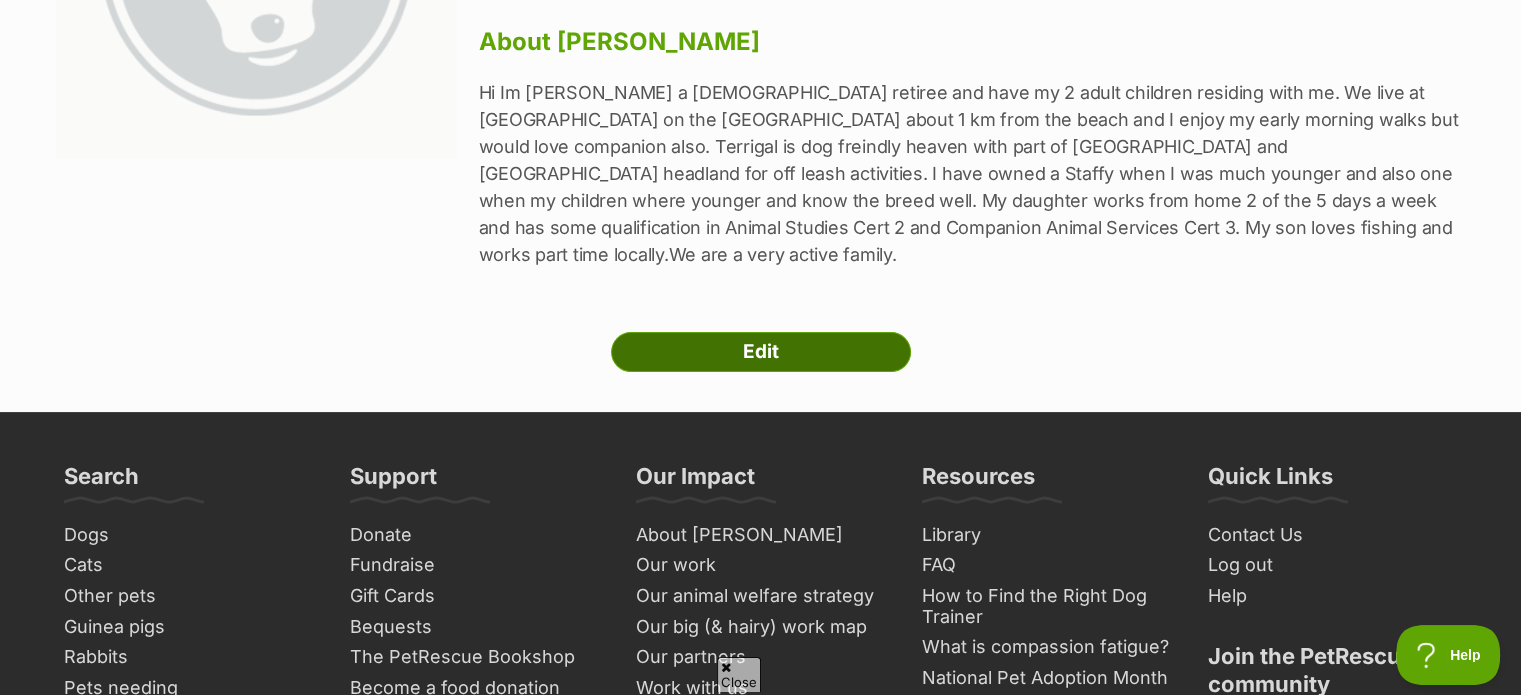 click on "Edit" at bounding box center (761, 352) 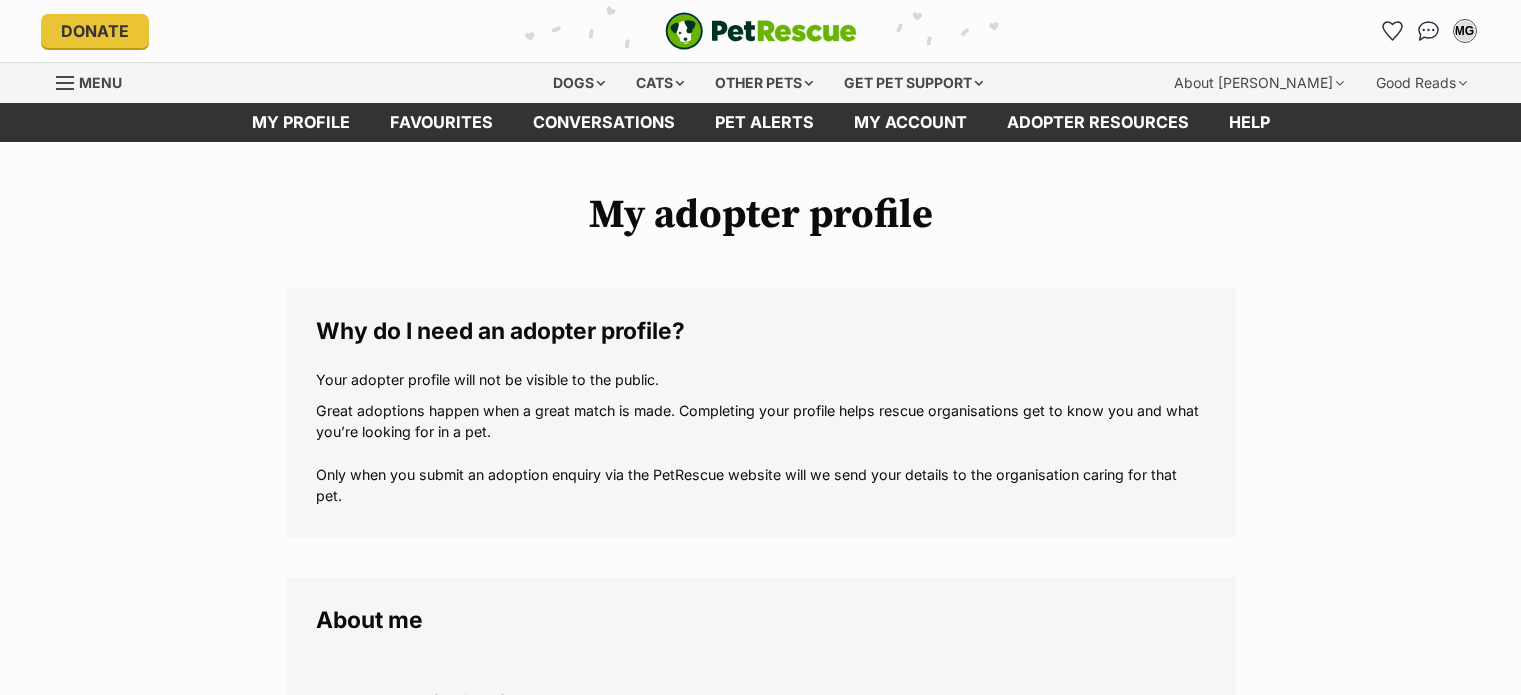 scroll, scrollTop: 0, scrollLeft: 0, axis: both 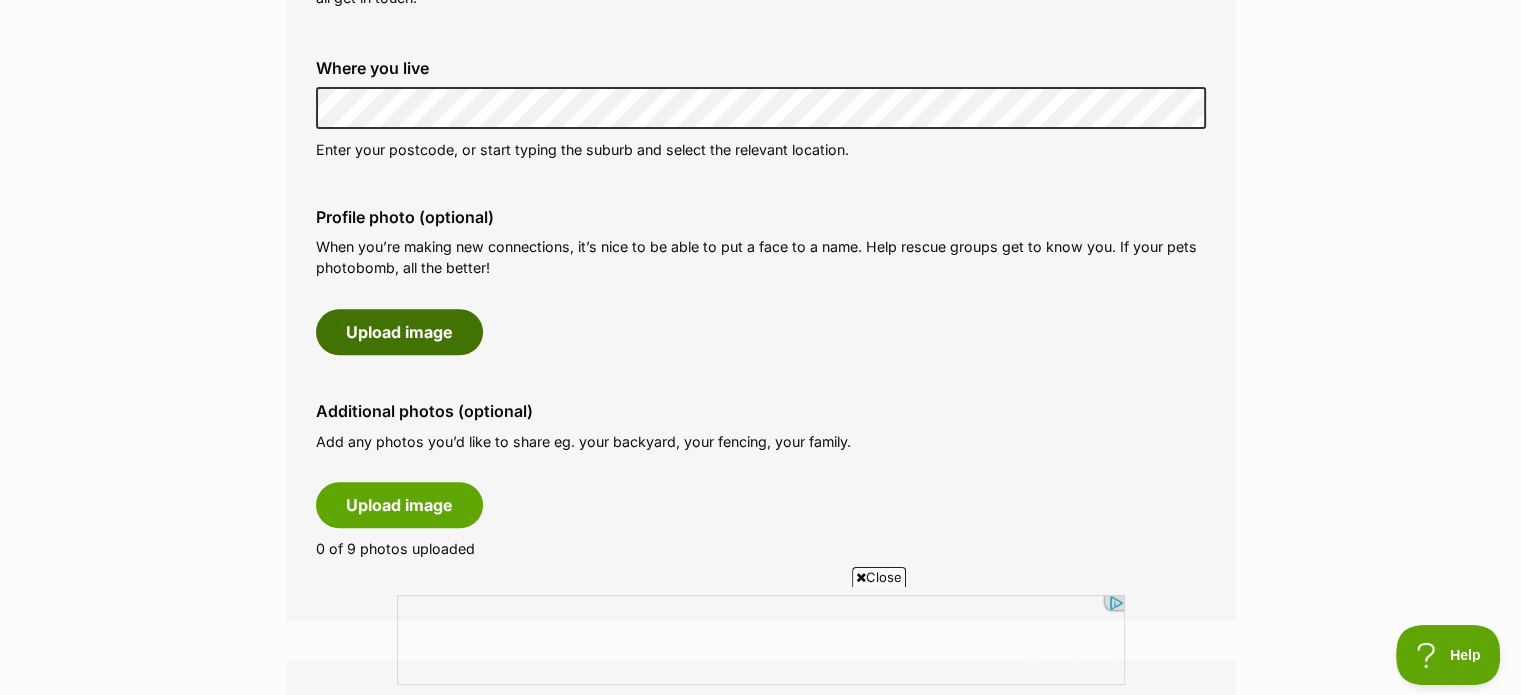 click on "Upload image" at bounding box center (399, 332) 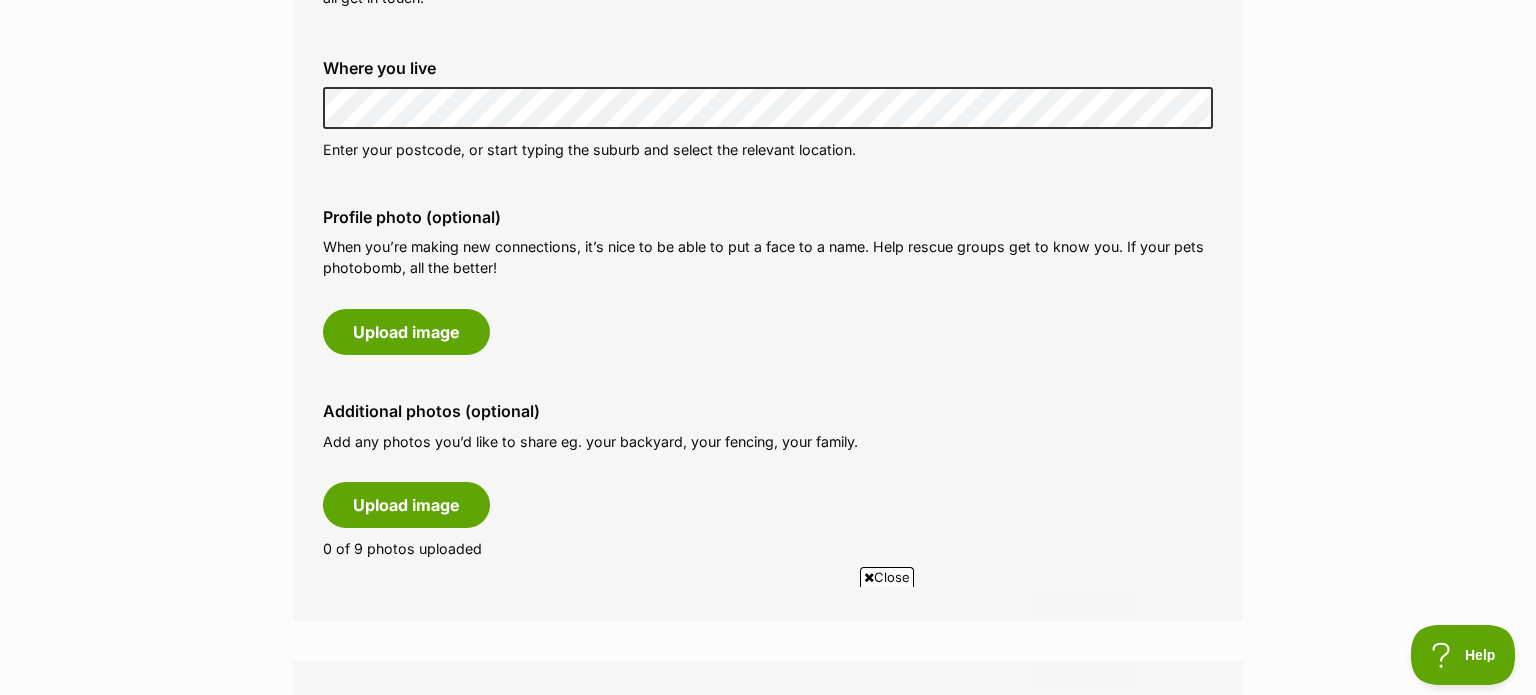 scroll, scrollTop: 0, scrollLeft: 0, axis: both 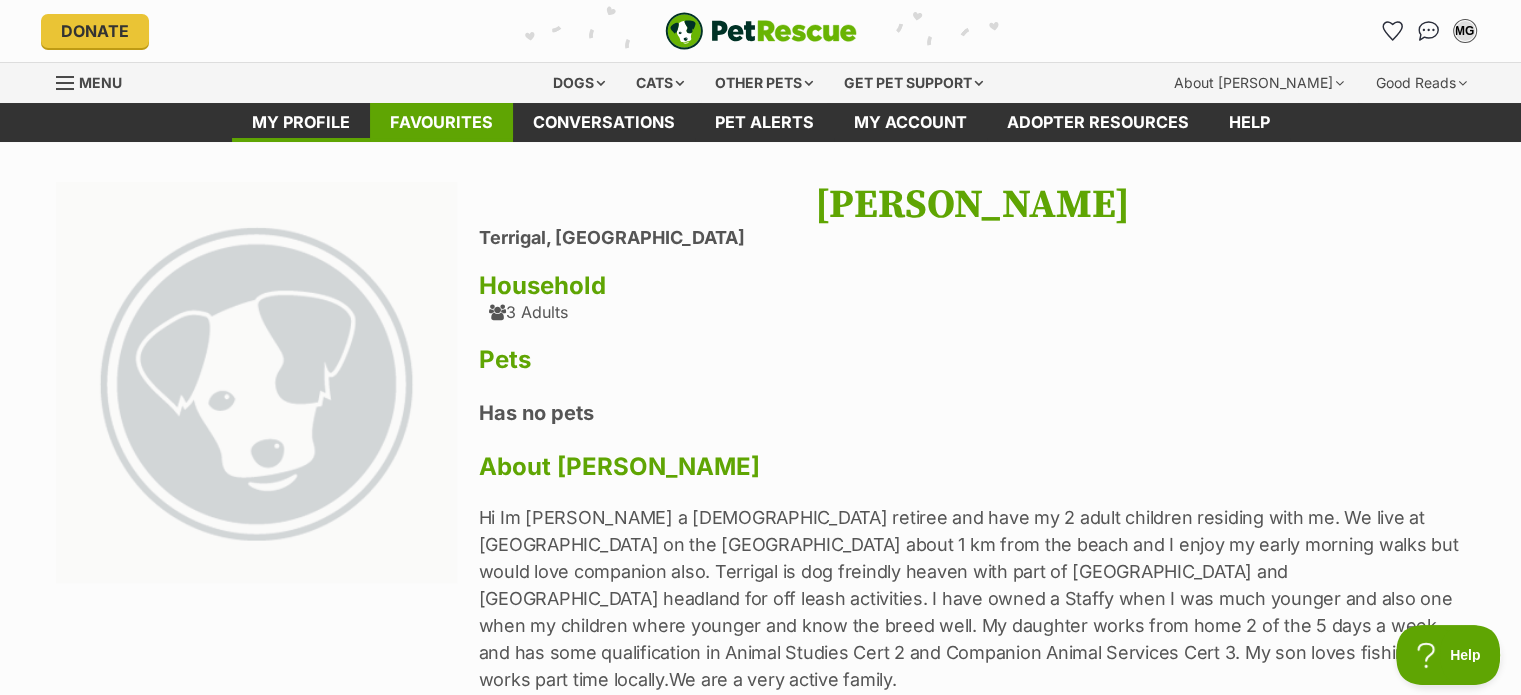 click on "Favourites" at bounding box center (441, 122) 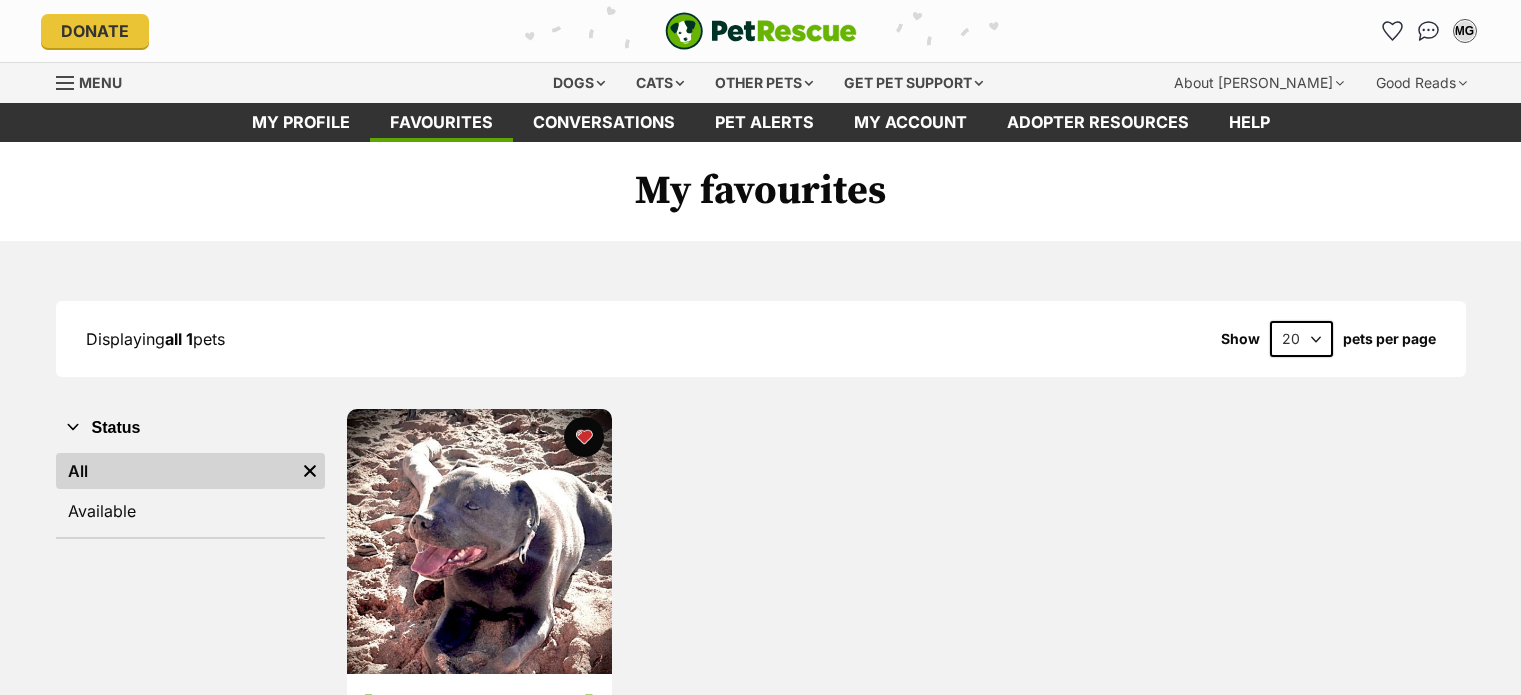 scroll, scrollTop: 0, scrollLeft: 0, axis: both 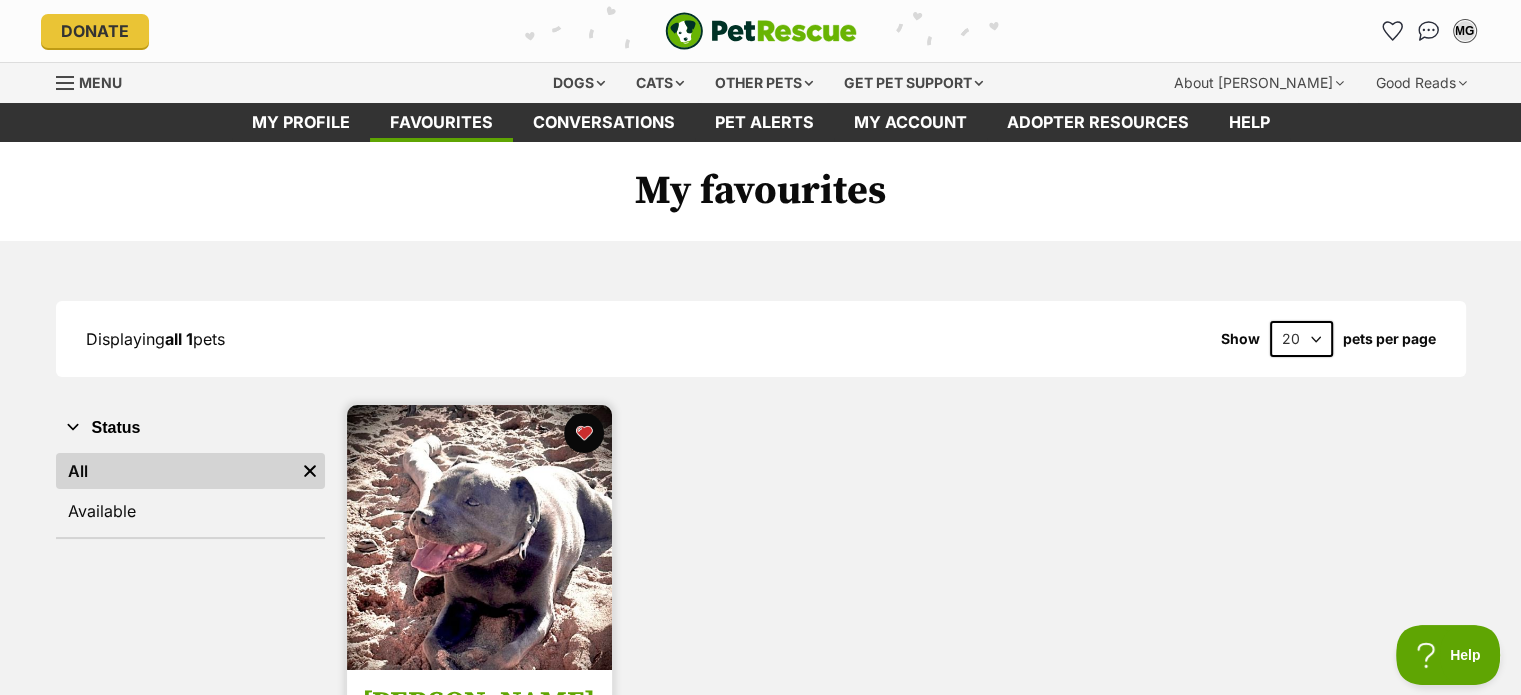 click at bounding box center [479, 537] 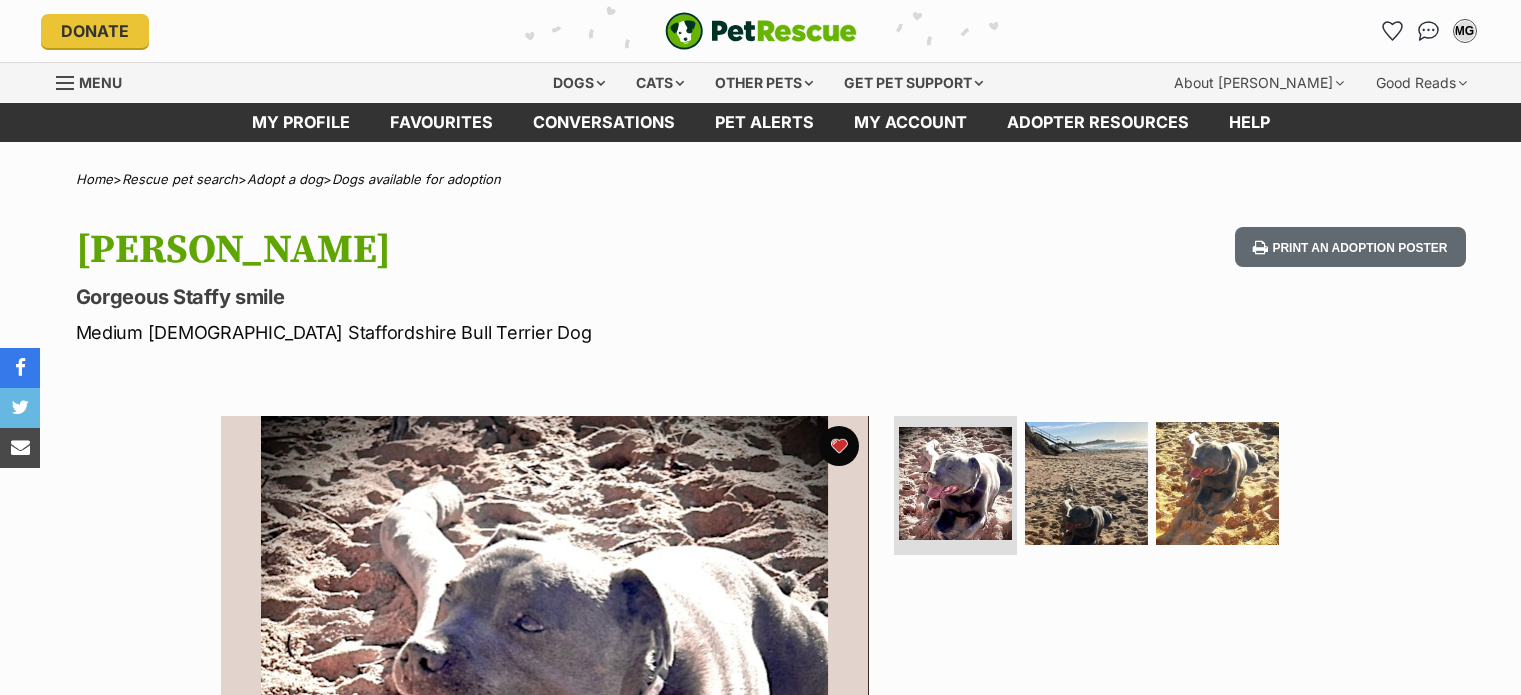 scroll, scrollTop: 0, scrollLeft: 0, axis: both 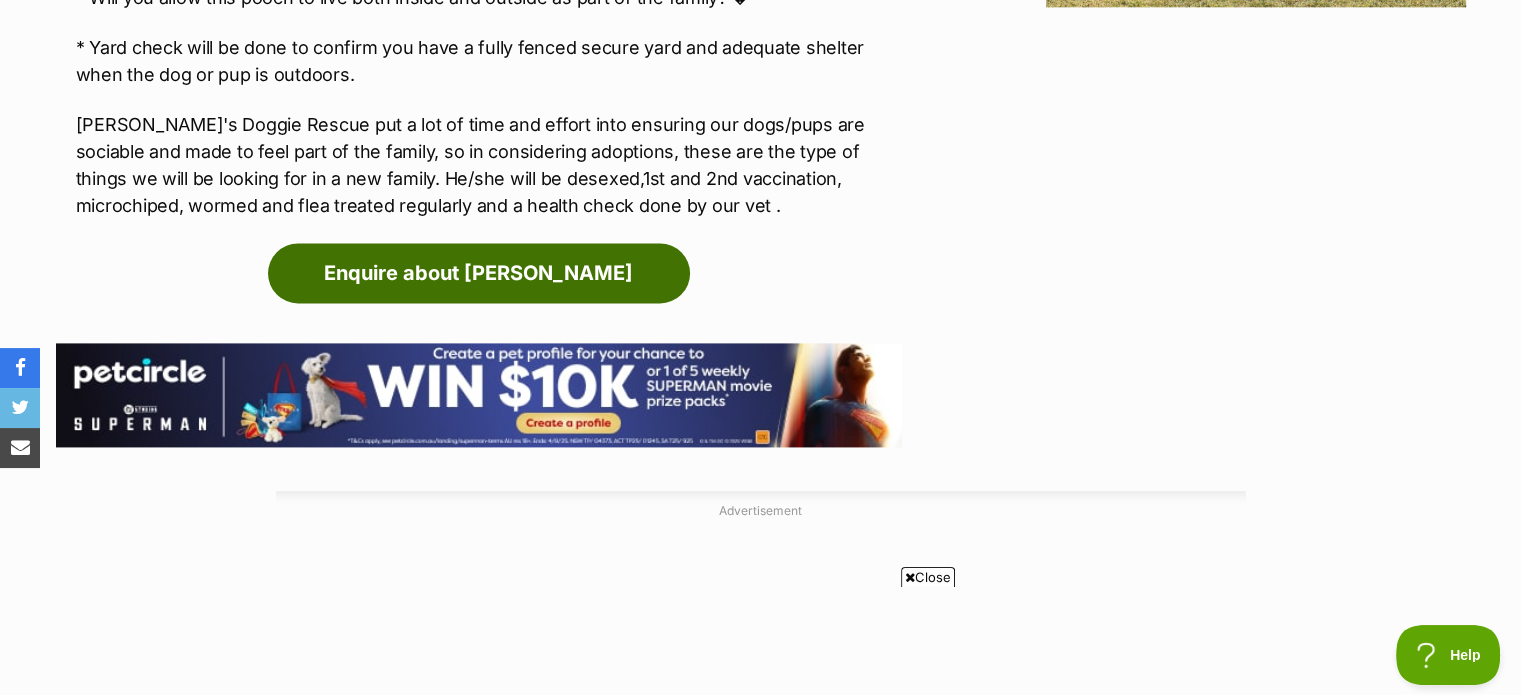 click on "Enquire about Mackenzie" at bounding box center [479, 273] 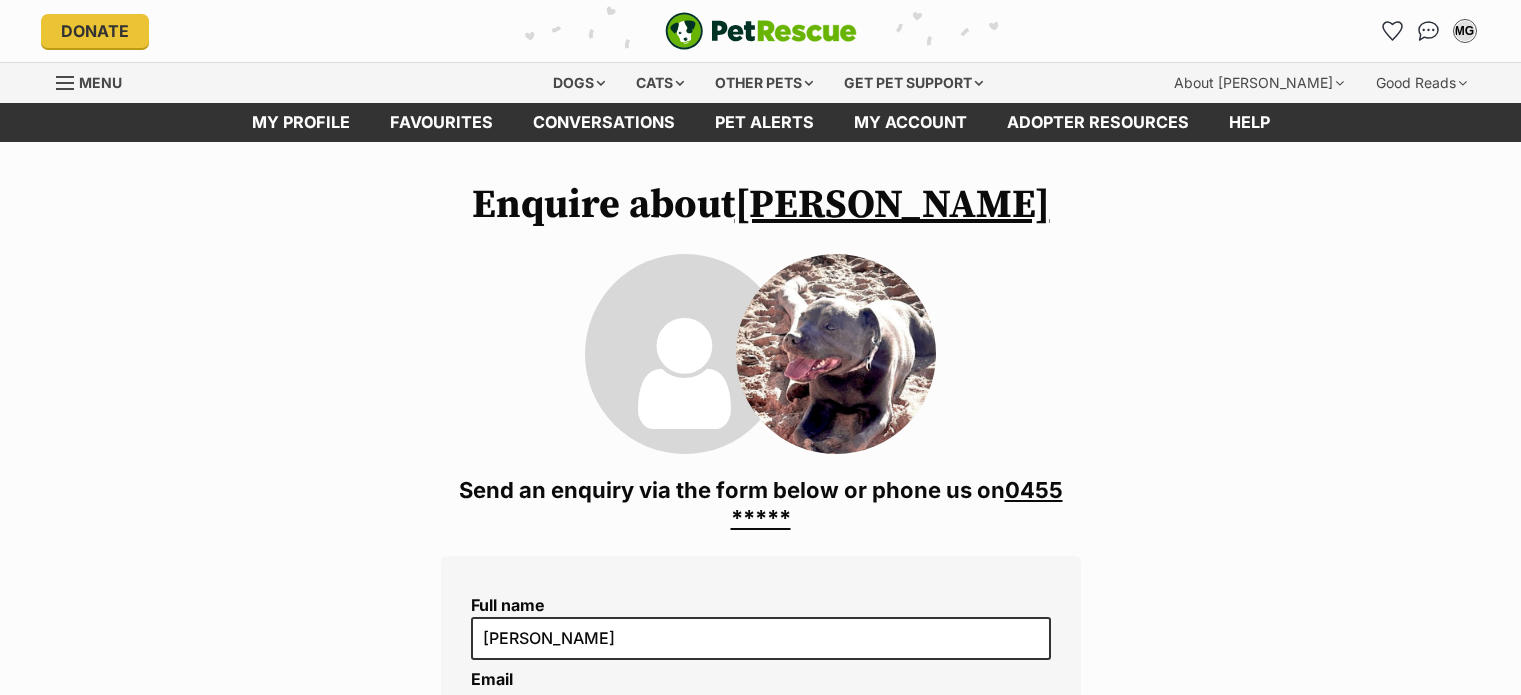 scroll, scrollTop: 0, scrollLeft: 0, axis: both 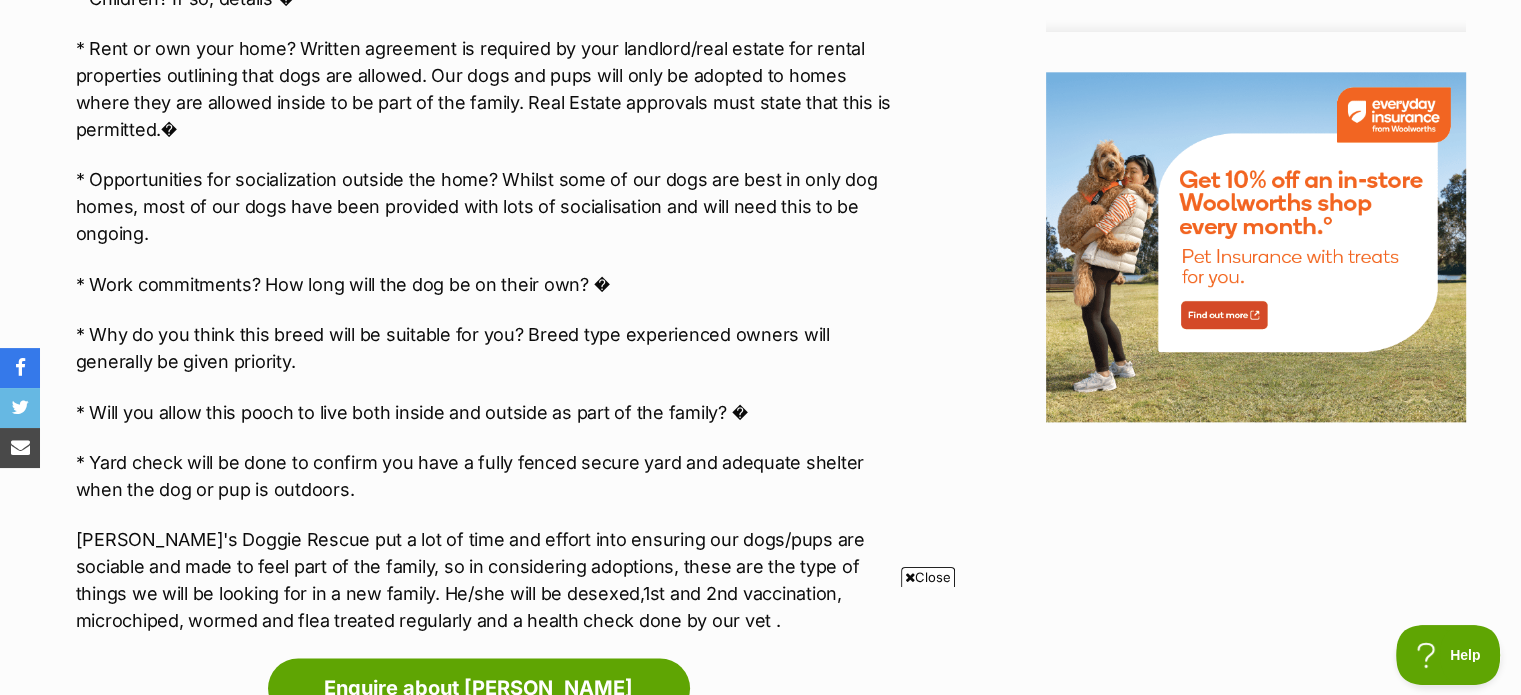 click on "* Will you allow this pooch to live both inside and outside as part of the family? �" at bounding box center (489, 412) 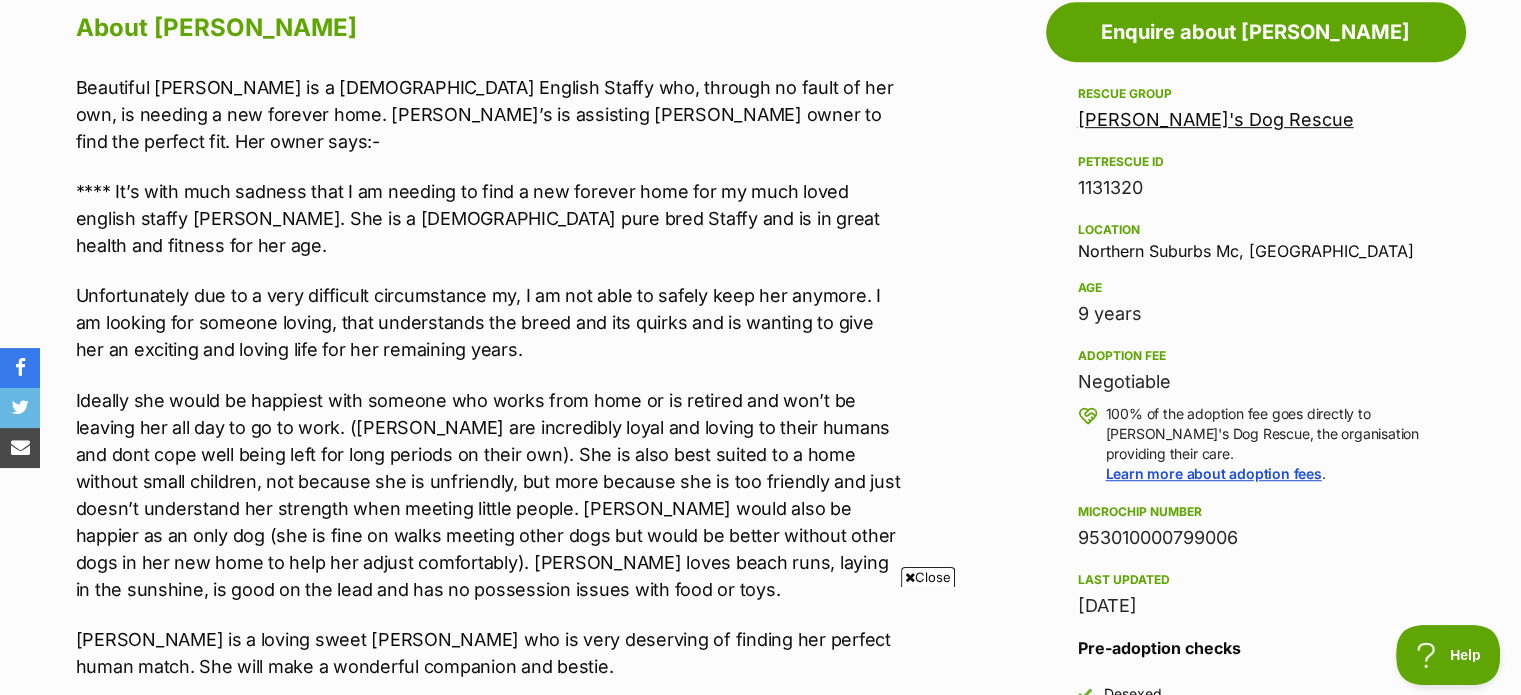 scroll, scrollTop: 0, scrollLeft: 0, axis: both 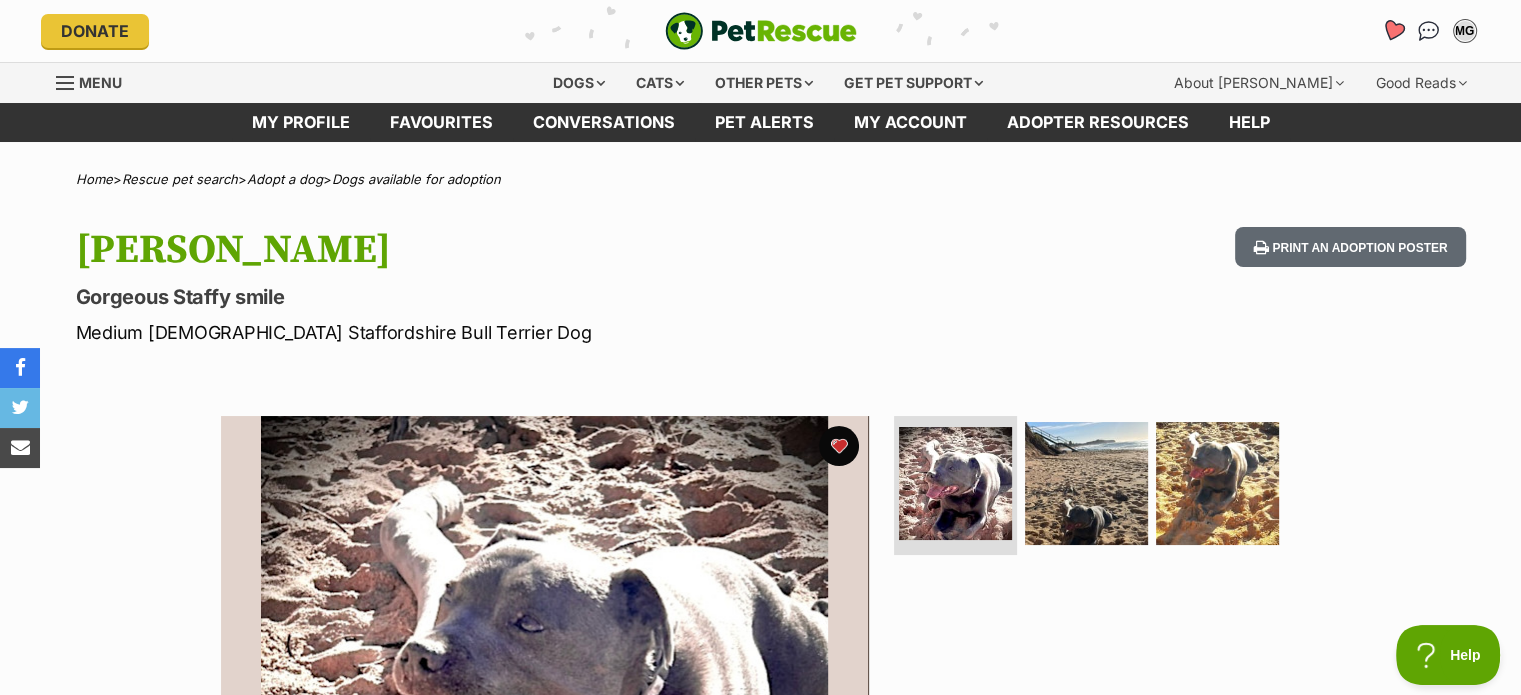 click 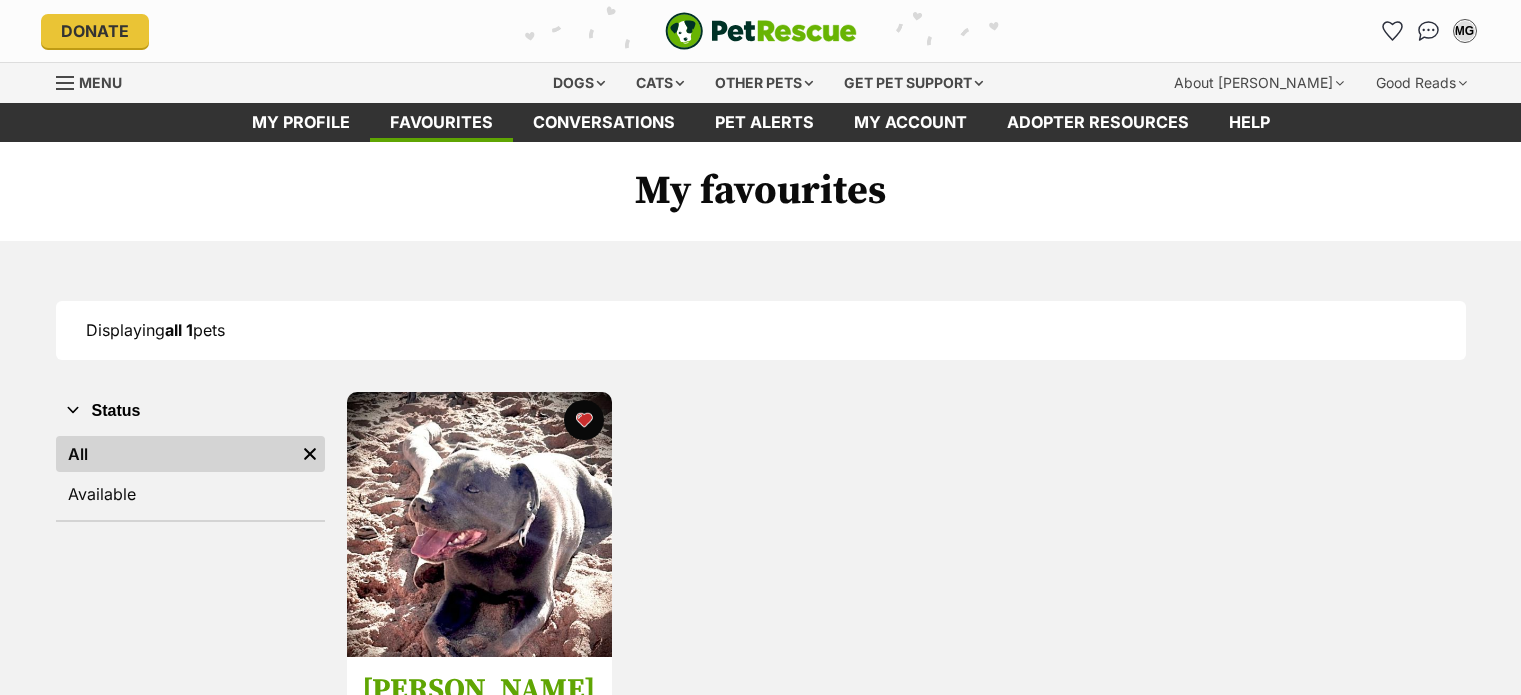 scroll, scrollTop: 0, scrollLeft: 0, axis: both 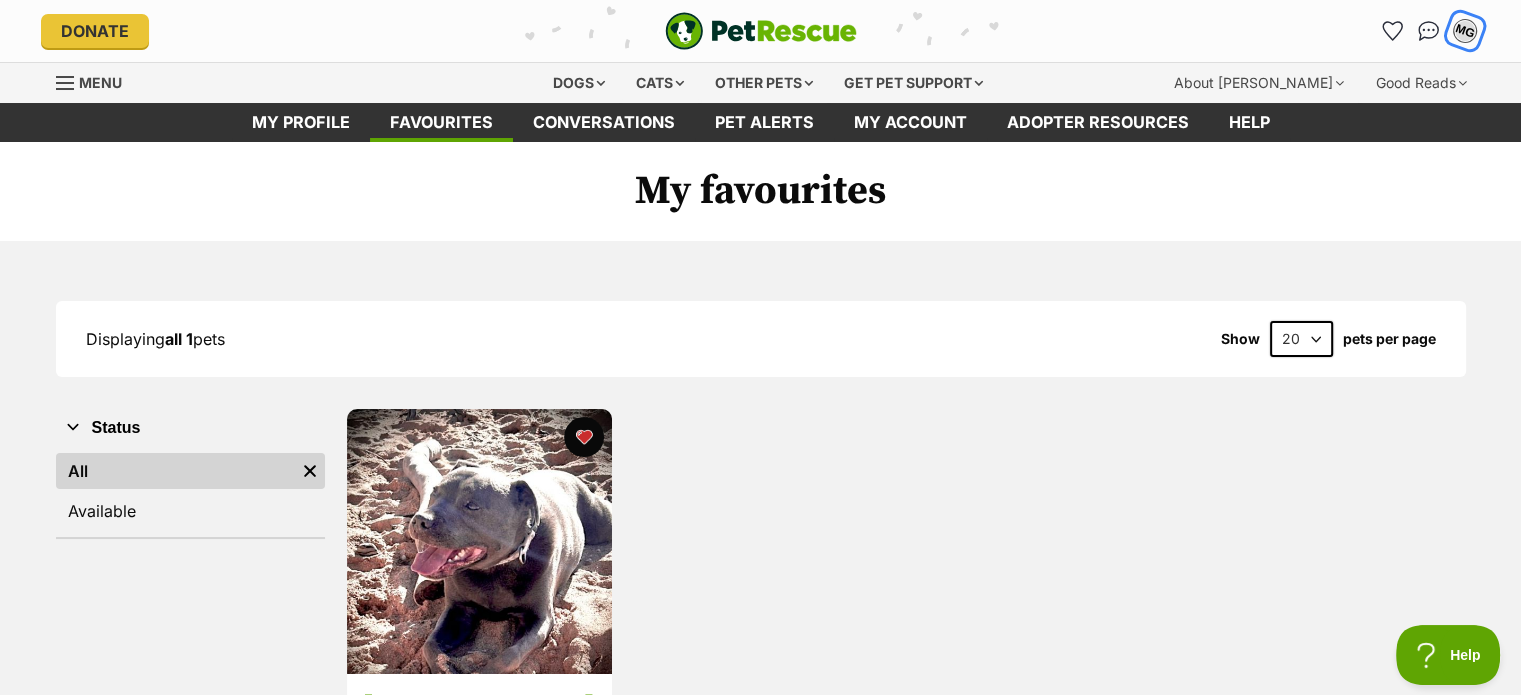 click on "MG" at bounding box center (1465, 31) 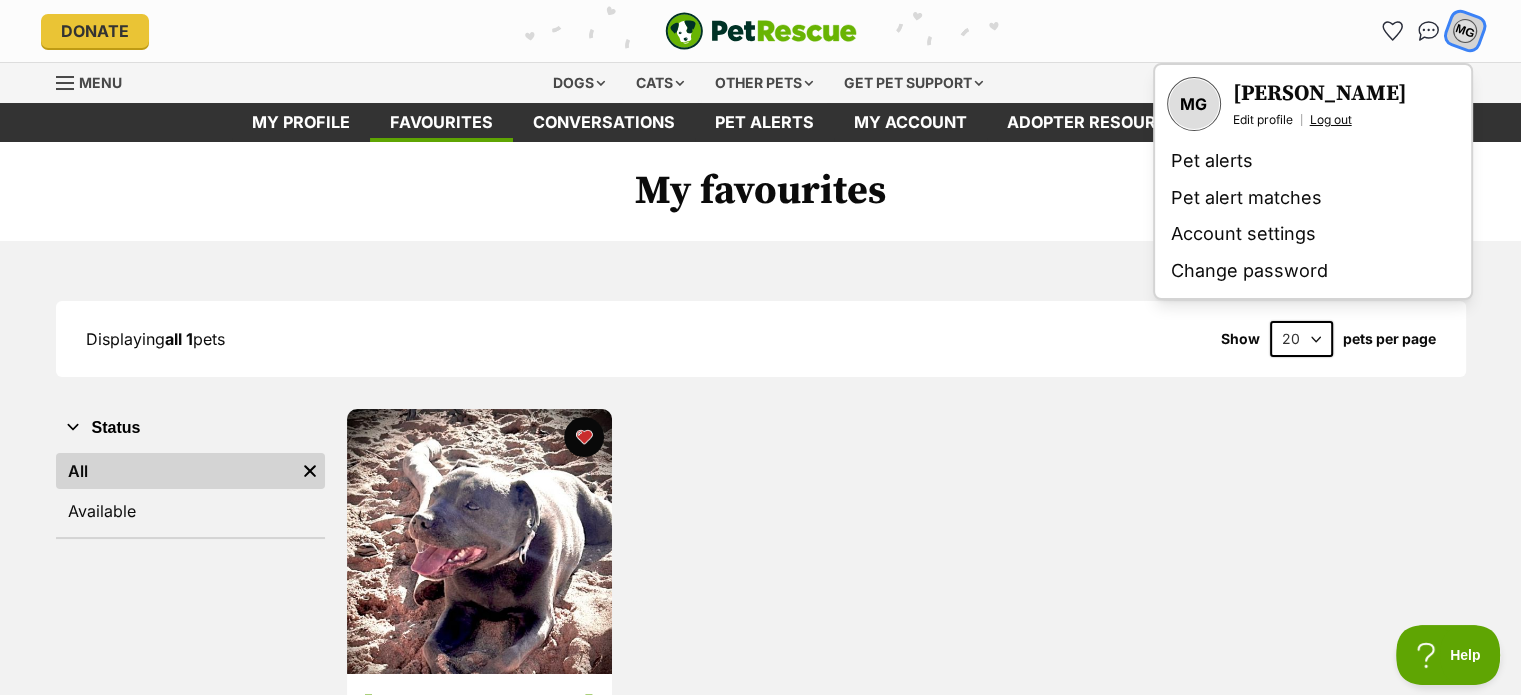click on "Log out" at bounding box center (1331, 120) 